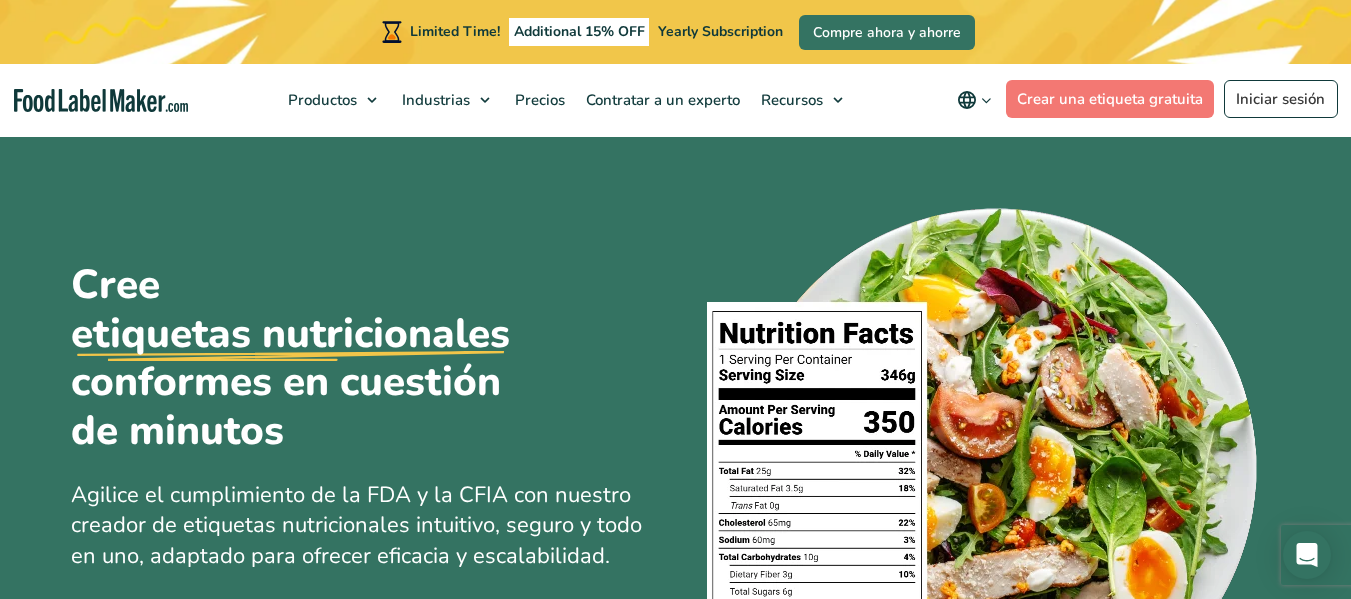 scroll, scrollTop: 15, scrollLeft: 0, axis: vertical 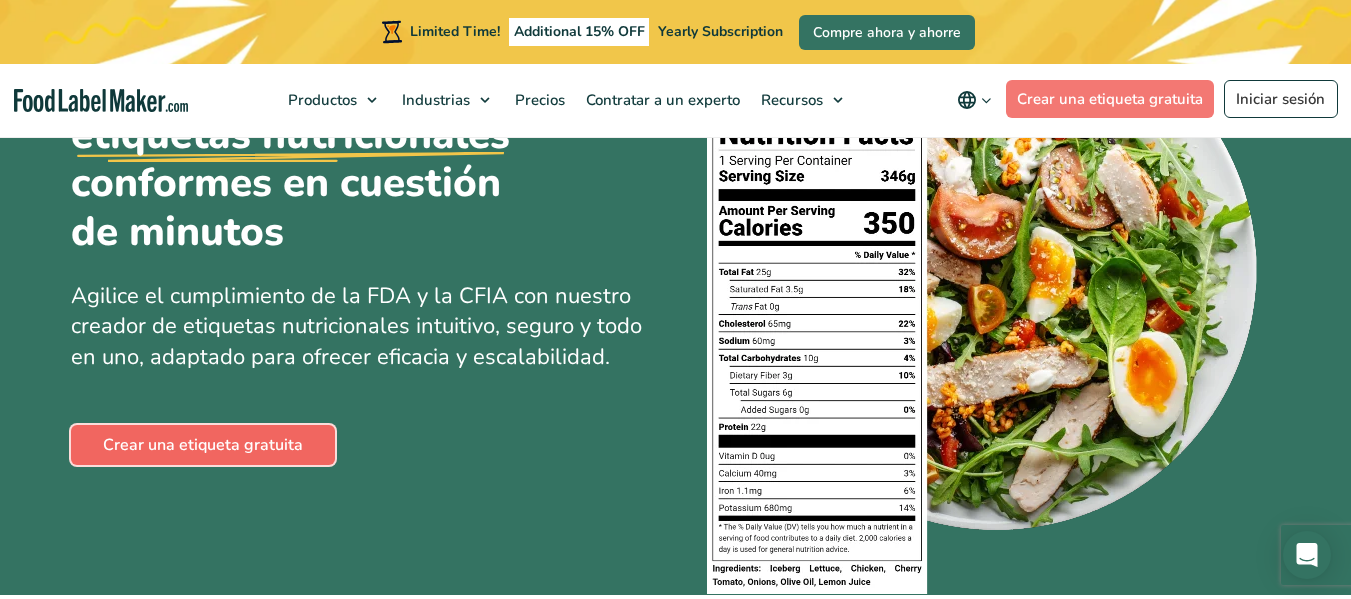 click on "Crear una etiqueta gratuita" at bounding box center (203, 445) 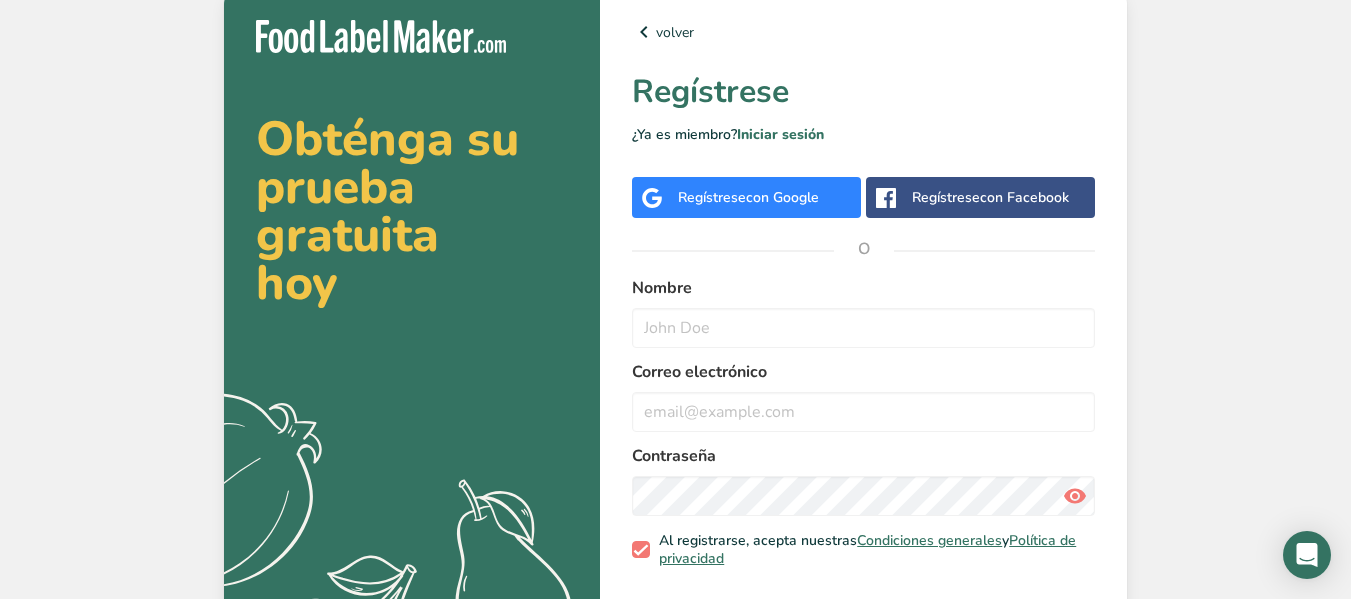 scroll, scrollTop: 0, scrollLeft: 0, axis: both 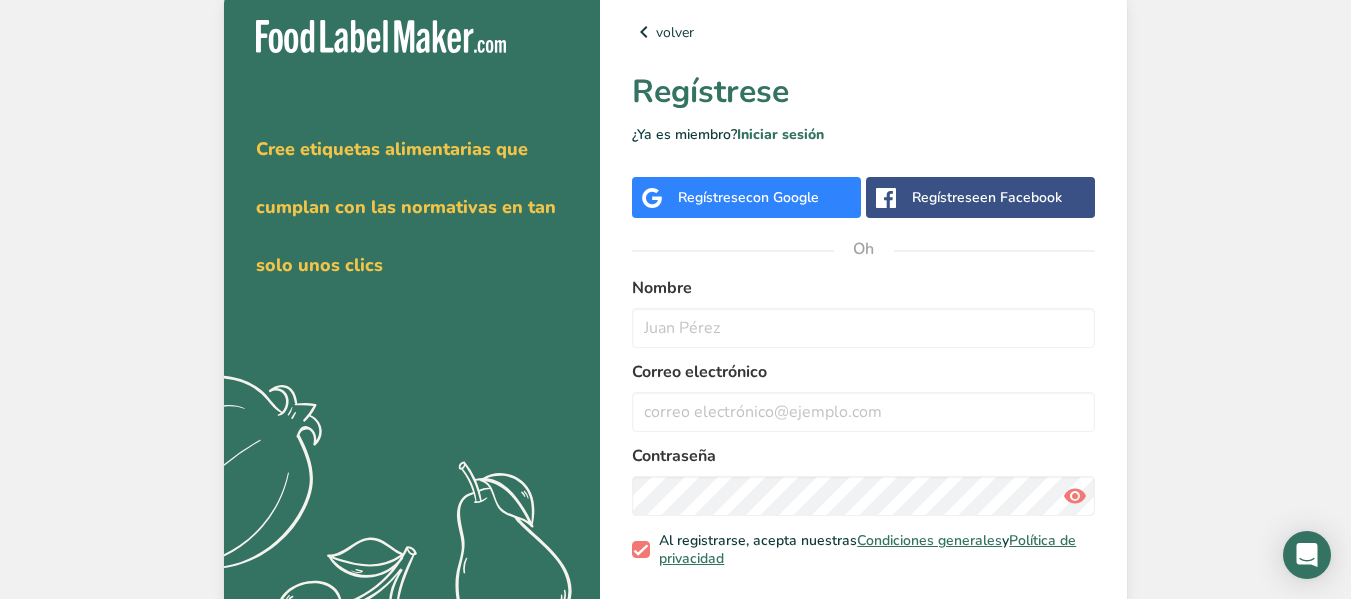 click on "en Facebook" at bounding box center [1021, 197] 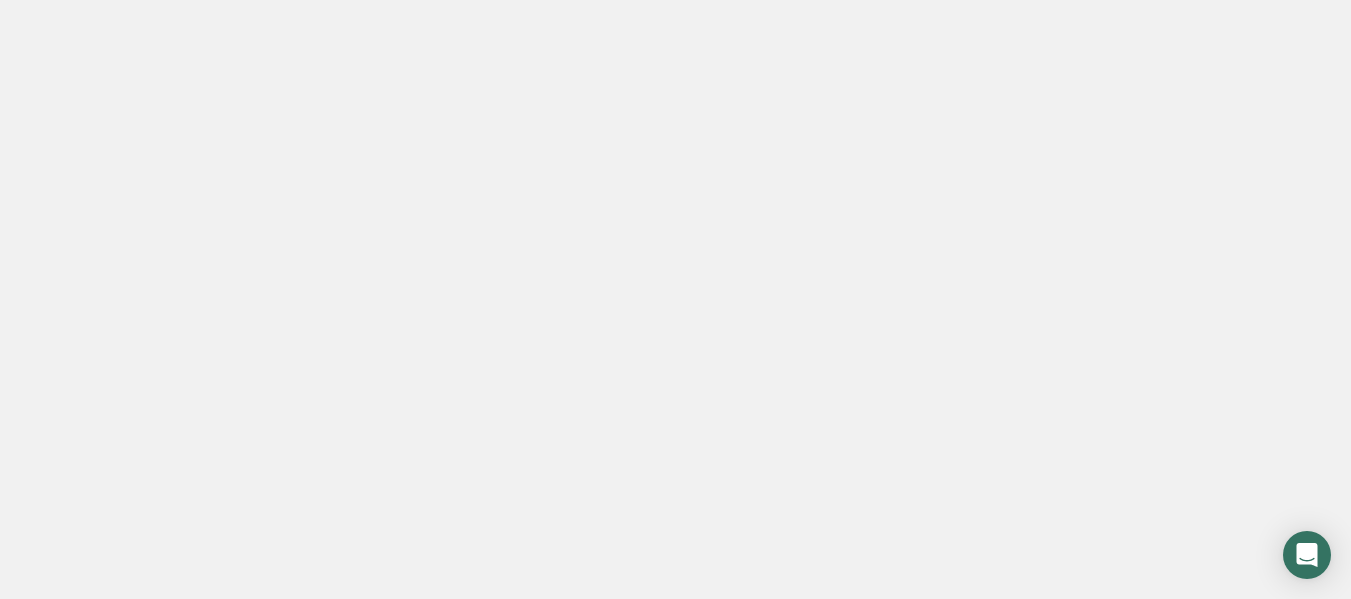 scroll, scrollTop: 0, scrollLeft: 0, axis: both 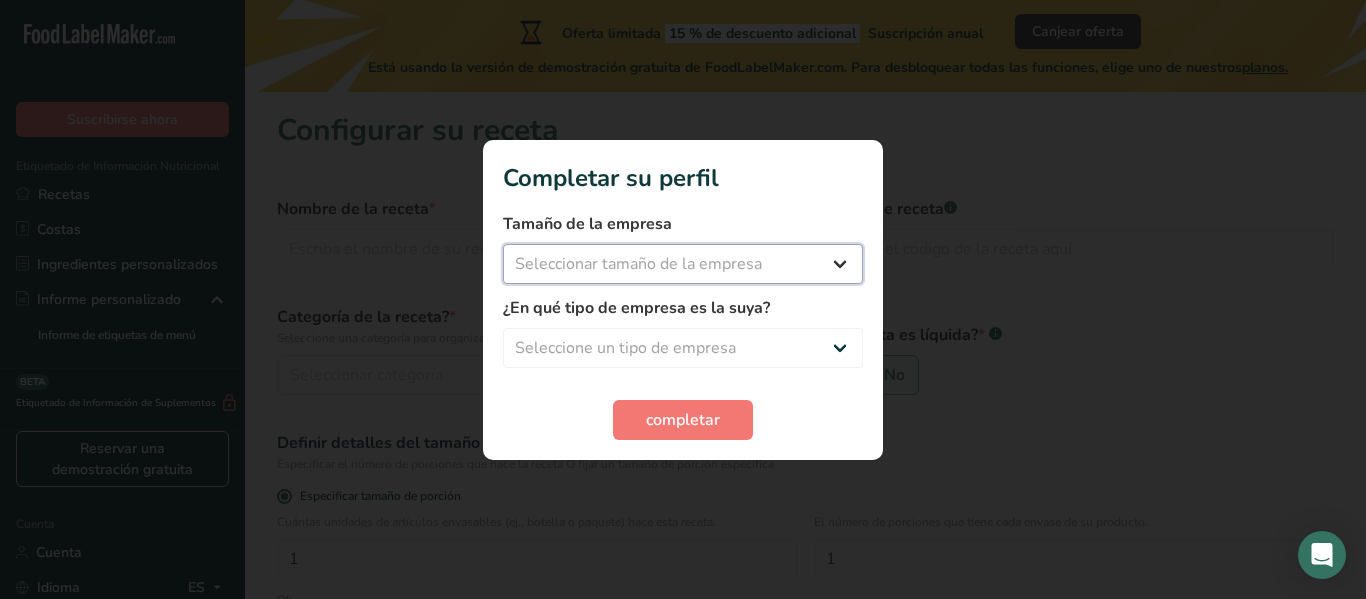 click on "Seleccionar tamaño de la empresa
Menos de 10 empleados
De 10 a 50 empleados
De 51 a 500 empleados
Más de 500 empleados" at bounding box center [683, 264] 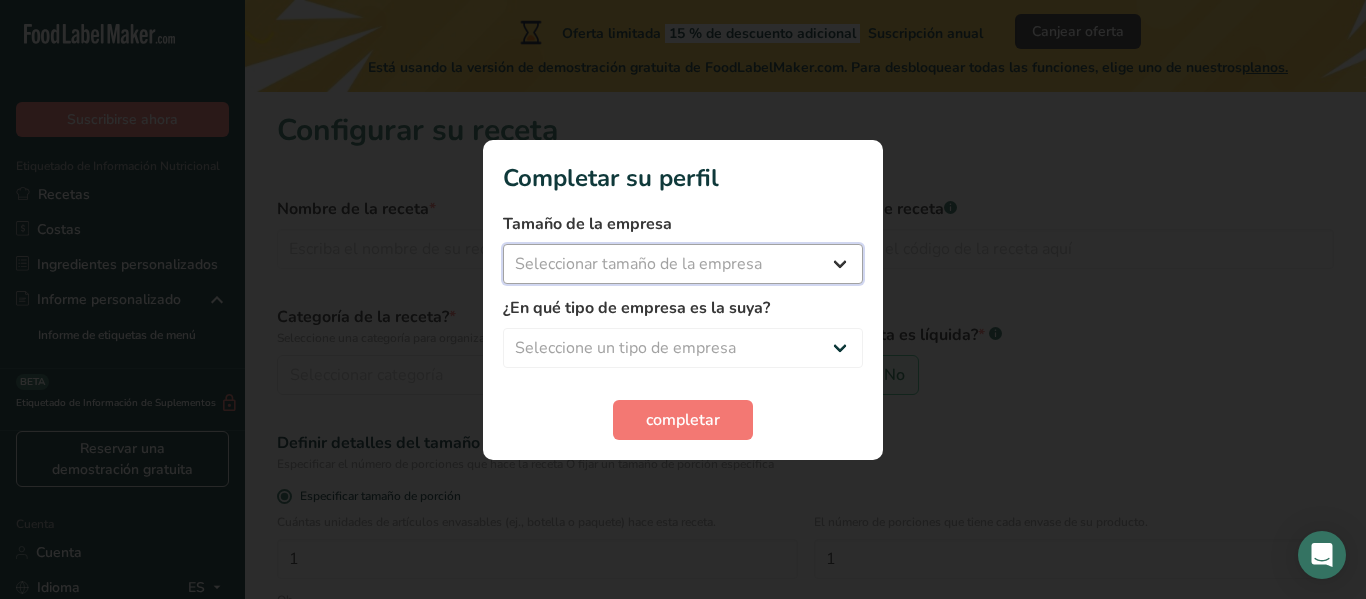 select on "1" 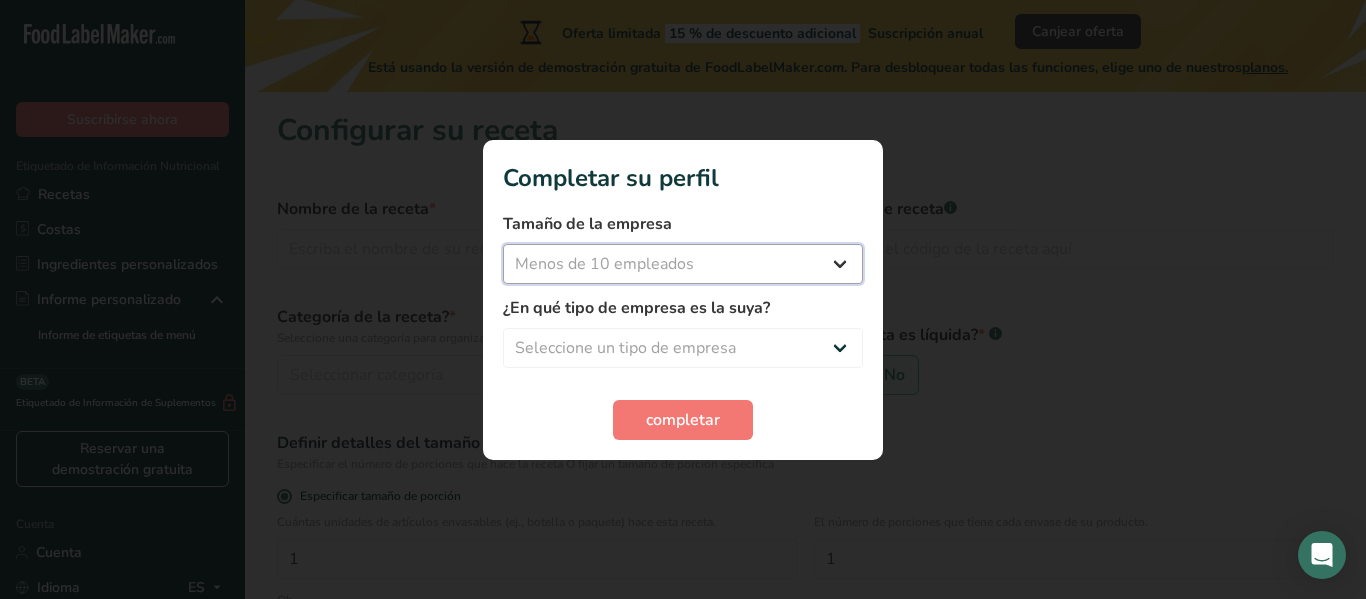 click on "Seleccionar tamaño de la empresa
Menos de 10 empleados
De 10 a 50 empleados
De 51 a 500 empleados
Más de 500 empleados" at bounding box center [683, 264] 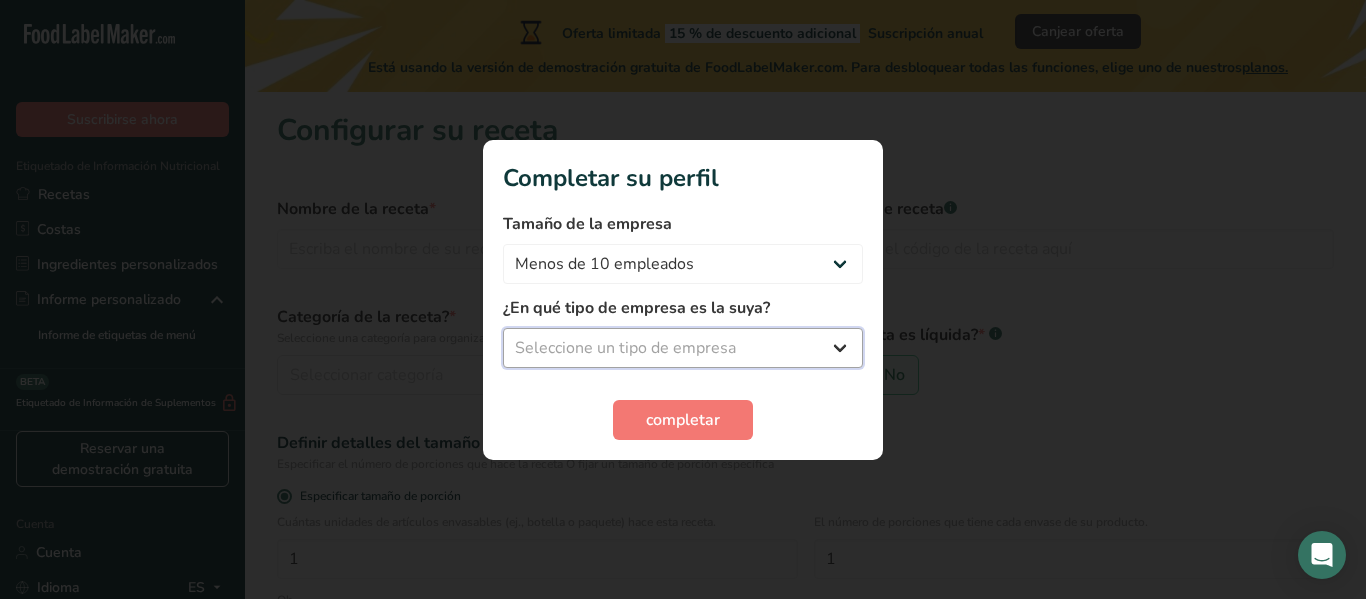 click on "Seleccione un tipo de empresa
Fabricante de alimentos envasados
Restaurante y cafetería
Panadería
Empresa de comidas preparadas y cáterin
Nutricionista
Bloguero gastronómico
Entrenador personal
Otro" at bounding box center [683, 348] 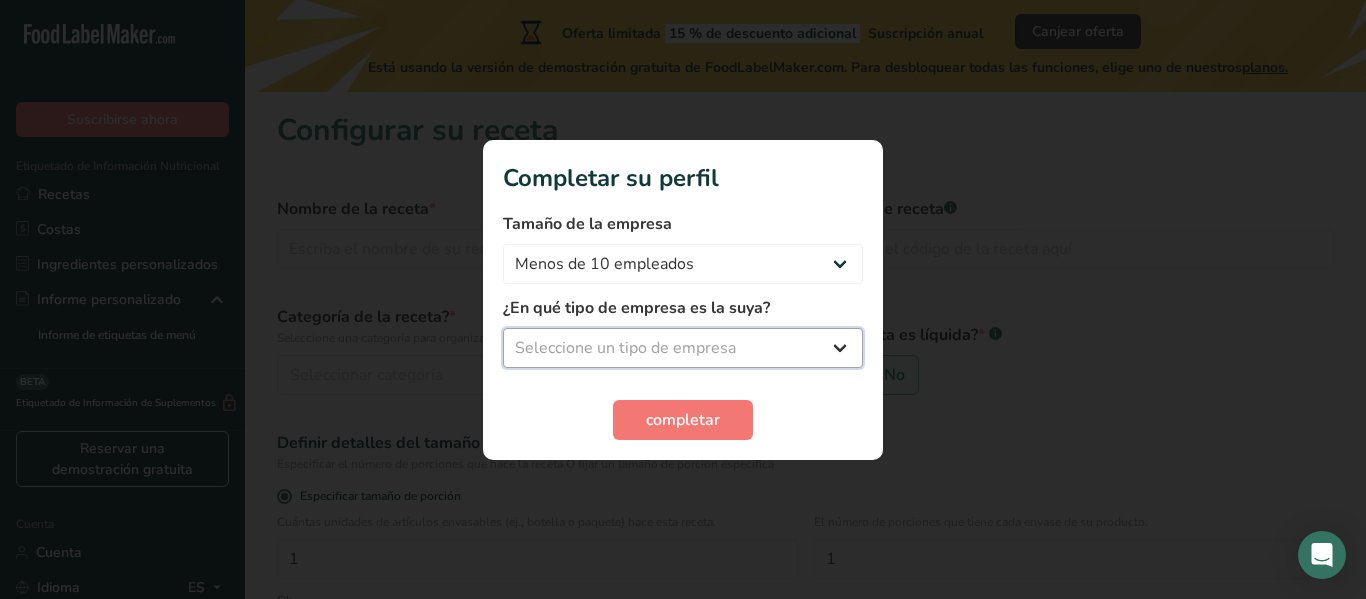 select on "5" 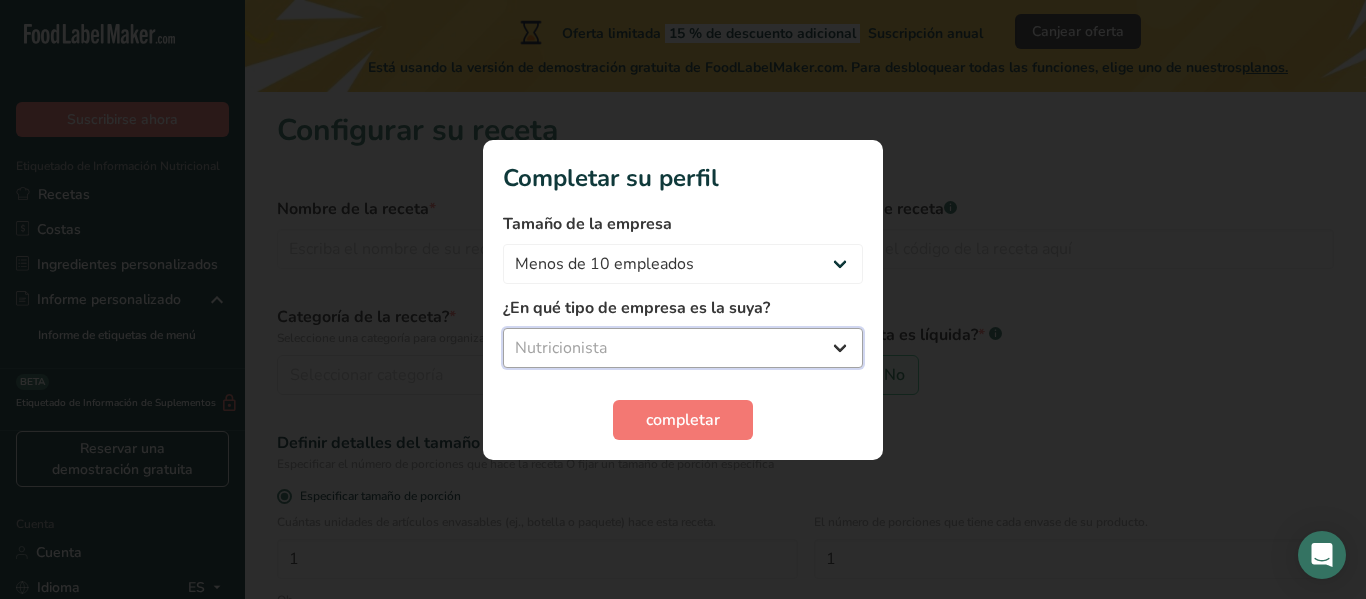 click on "Seleccione un tipo de empresa
Fabricante de alimentos envasados
Restaurante y cafetería
Panadería
Empresa de comidas preparadas y cáterin
Nutricionista
Bloguero gastronómico
Entrenador personal
Otro" at bounding box center (683, 348) 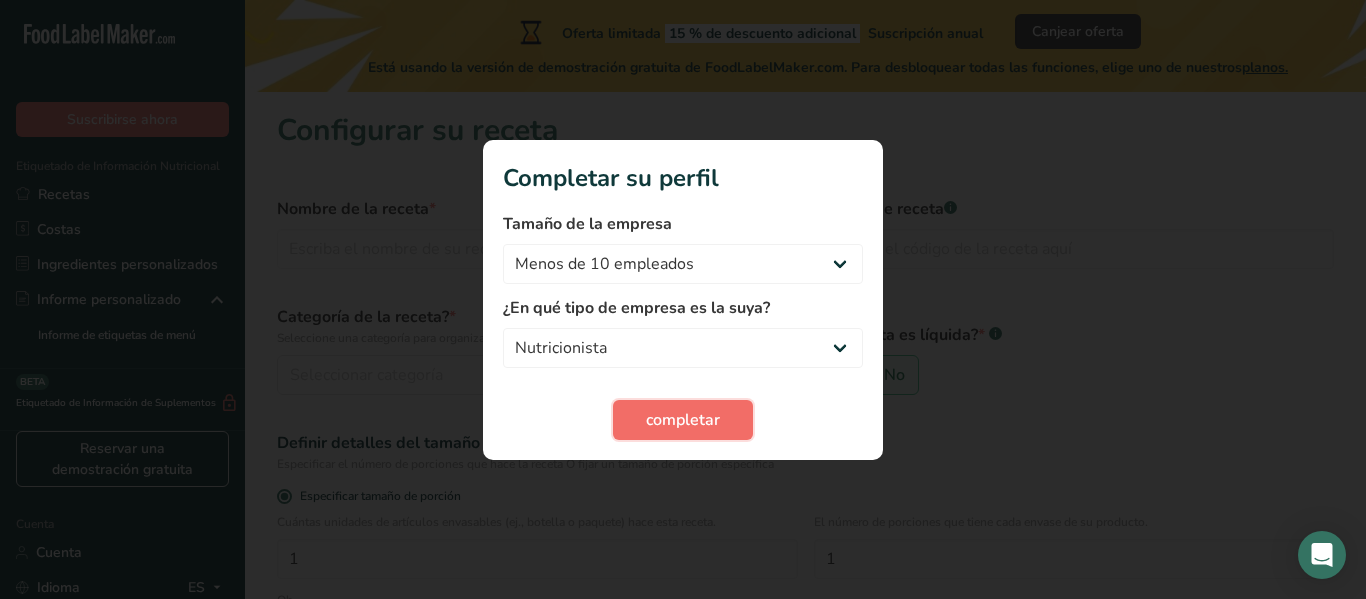 click on "completar" at bounding box center (683, 420) 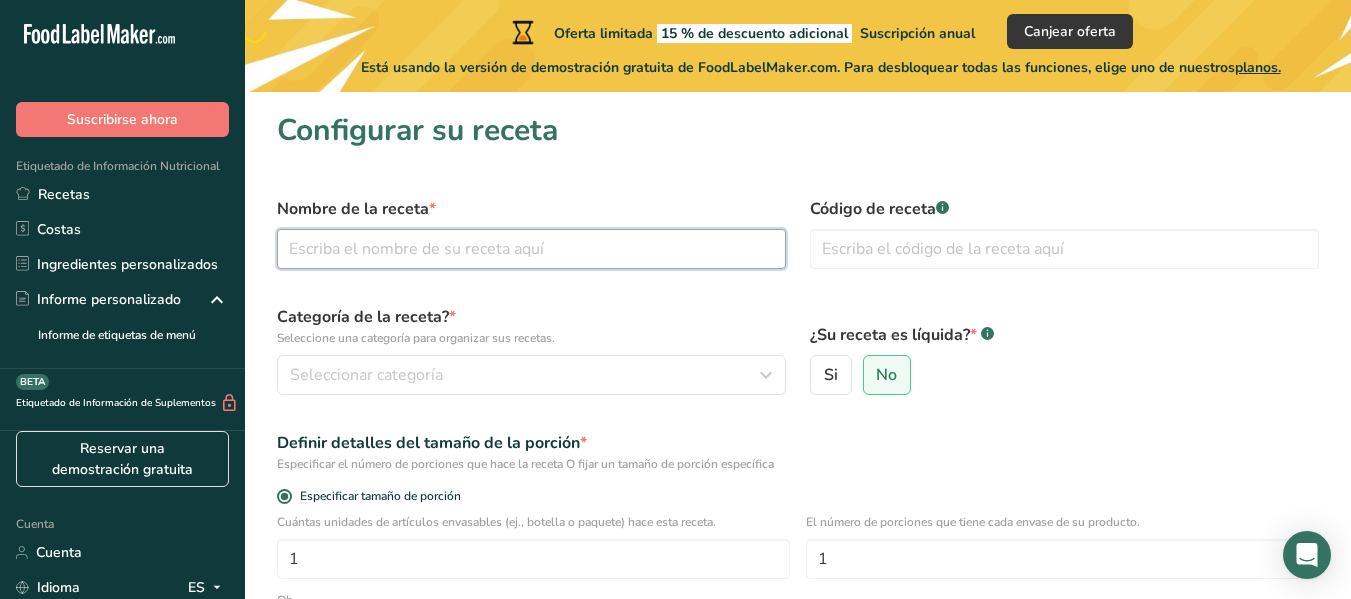 click at bounding box center [531, 249] 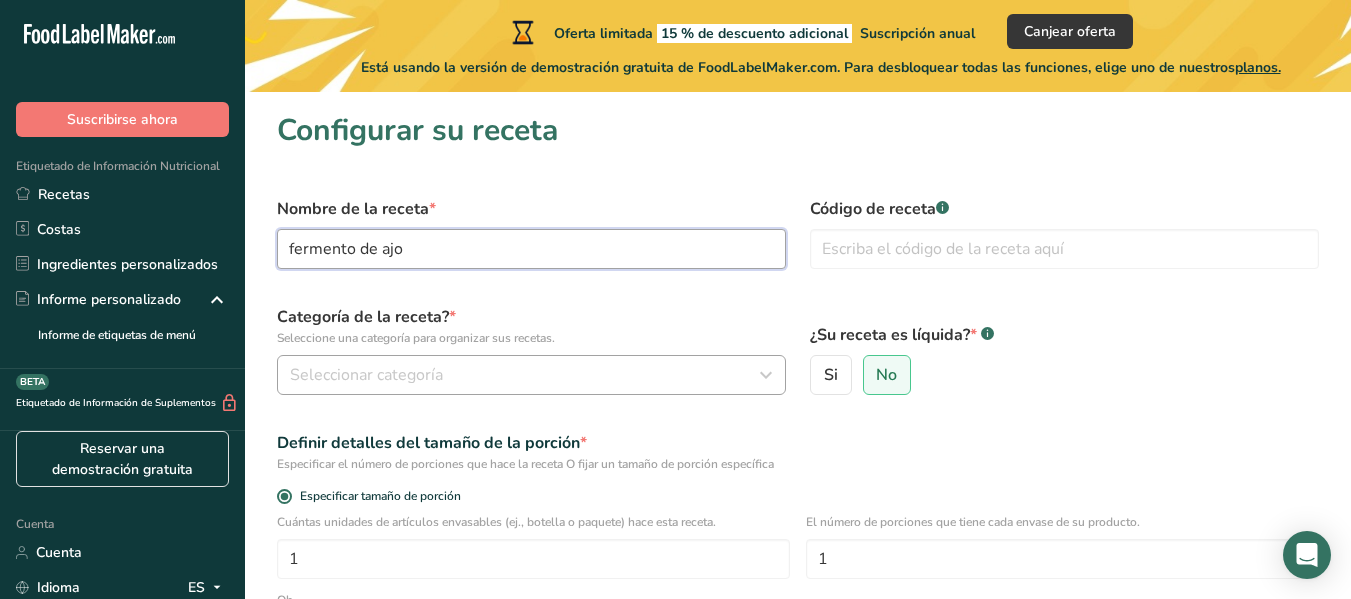 type on "fermento de ajo" 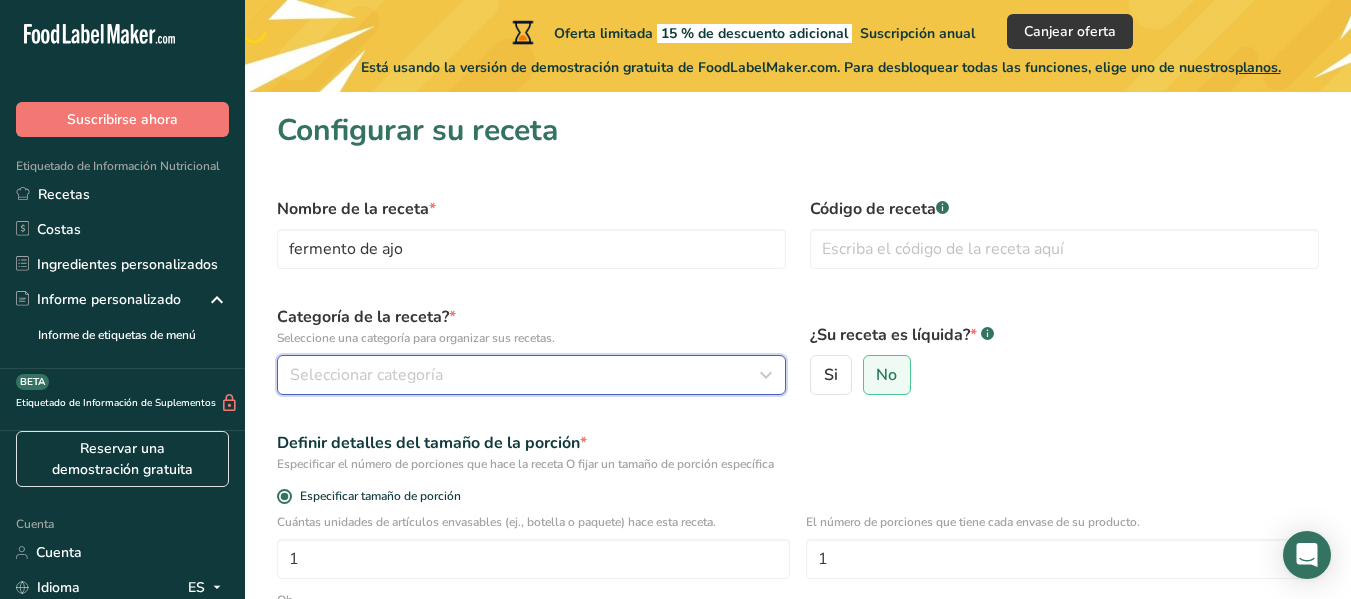 click on "Seleccionar categoría" at bounding box center [525, 375] 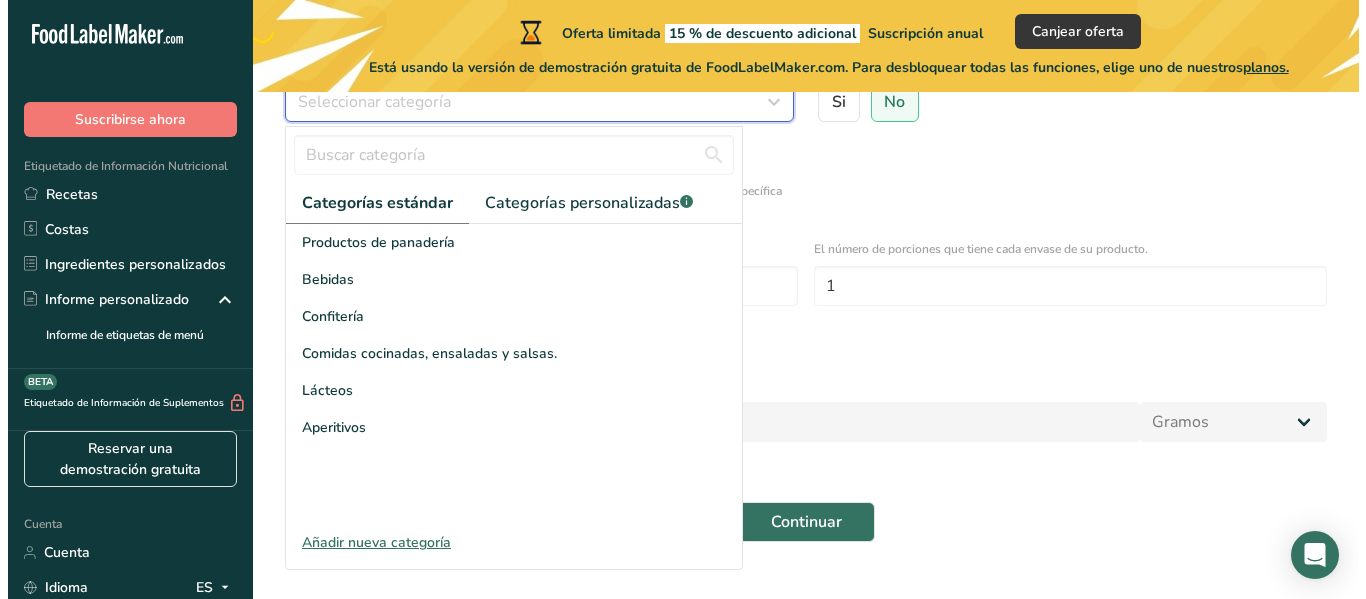 scroll, scrollTop: 276, scrollLeft: 0, axis: vertical 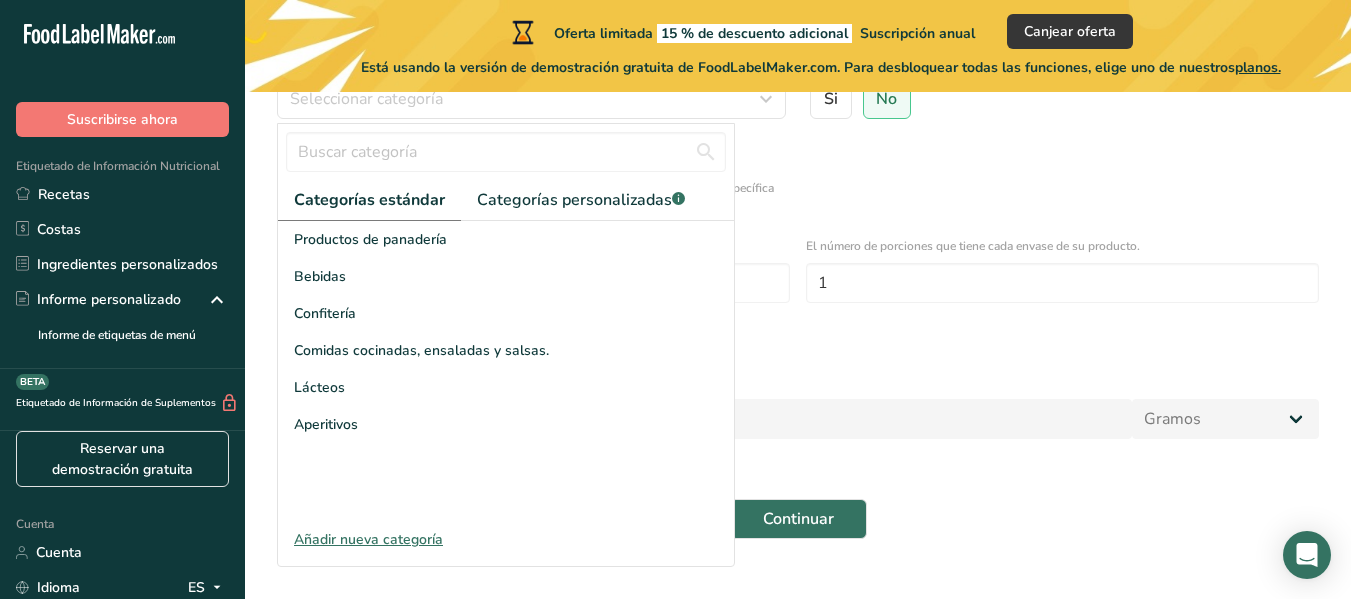 click on "Añadir nueva categoría" at bounding box center (368, 539) 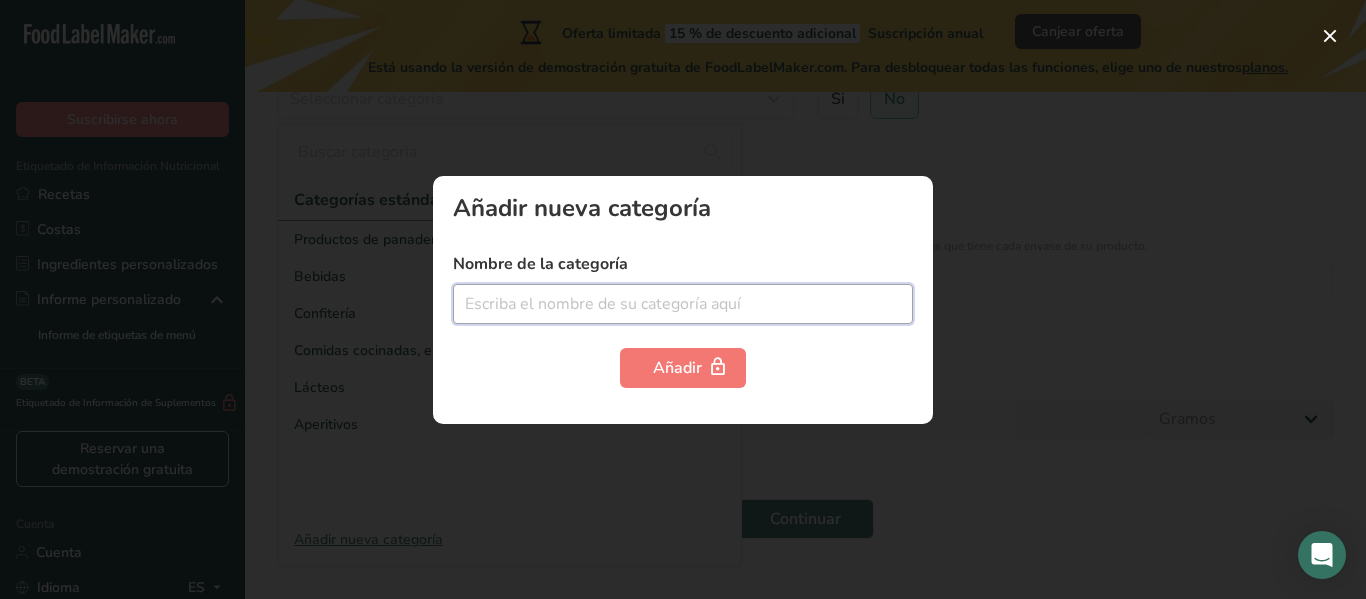click at bounding box center (683, 304) 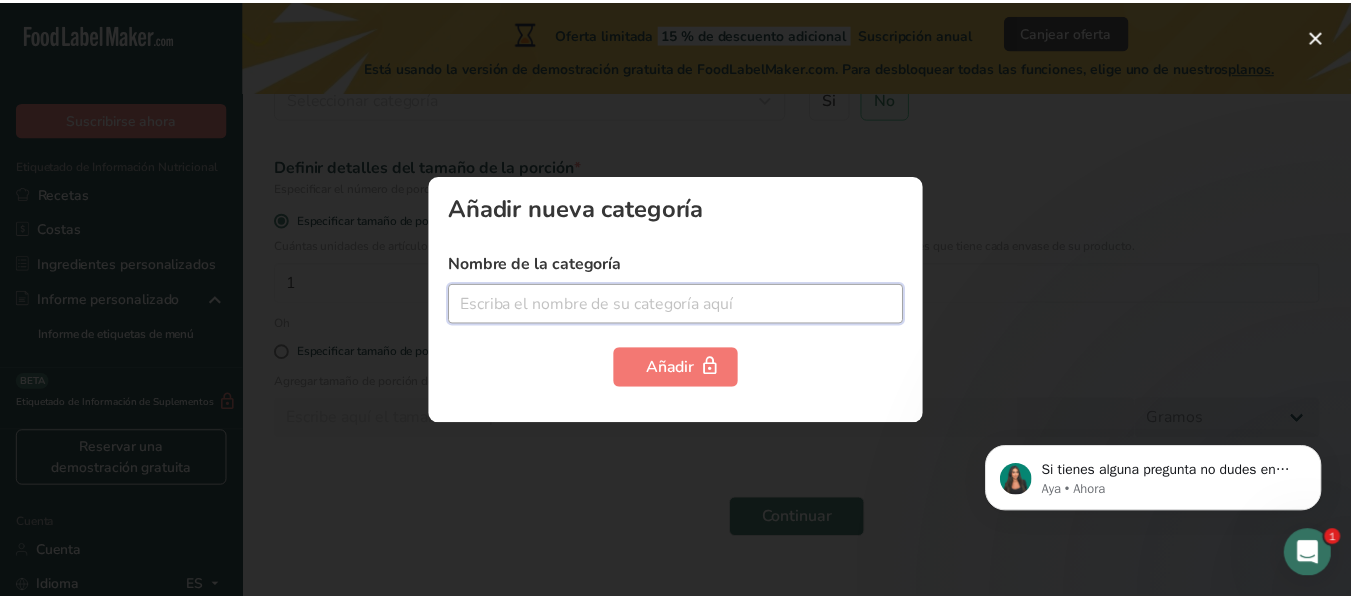 scroll, scrollTop: 0, scrollLeft: 0, axis: both 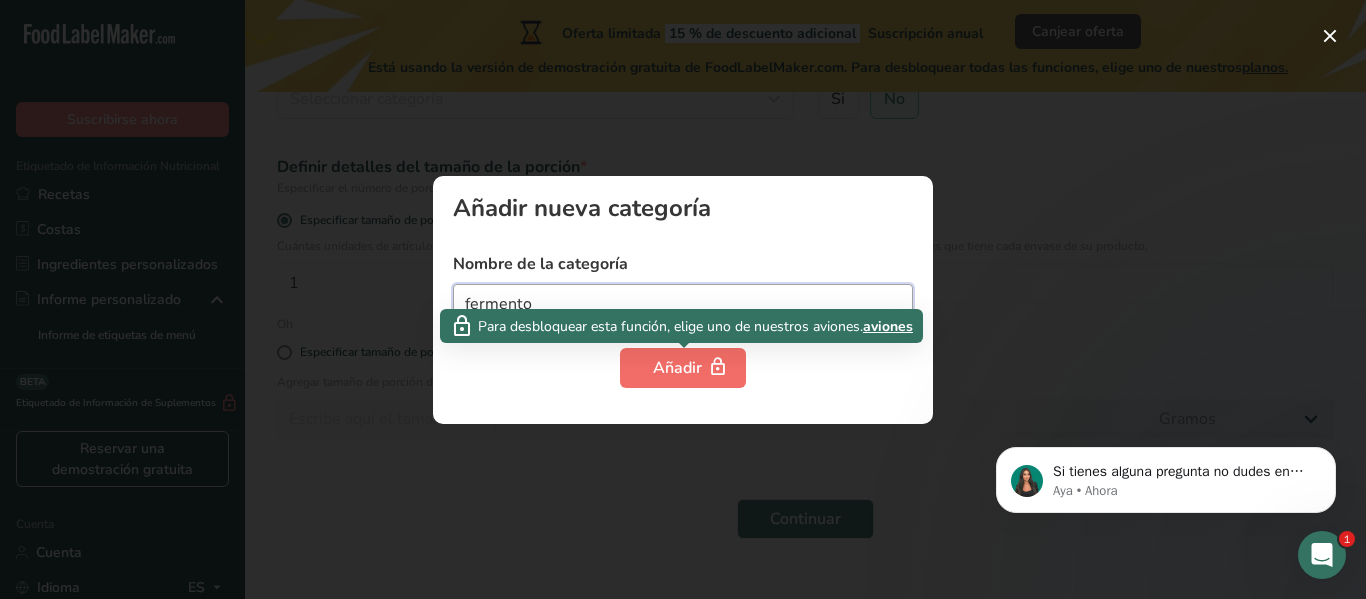 type on "fermento" 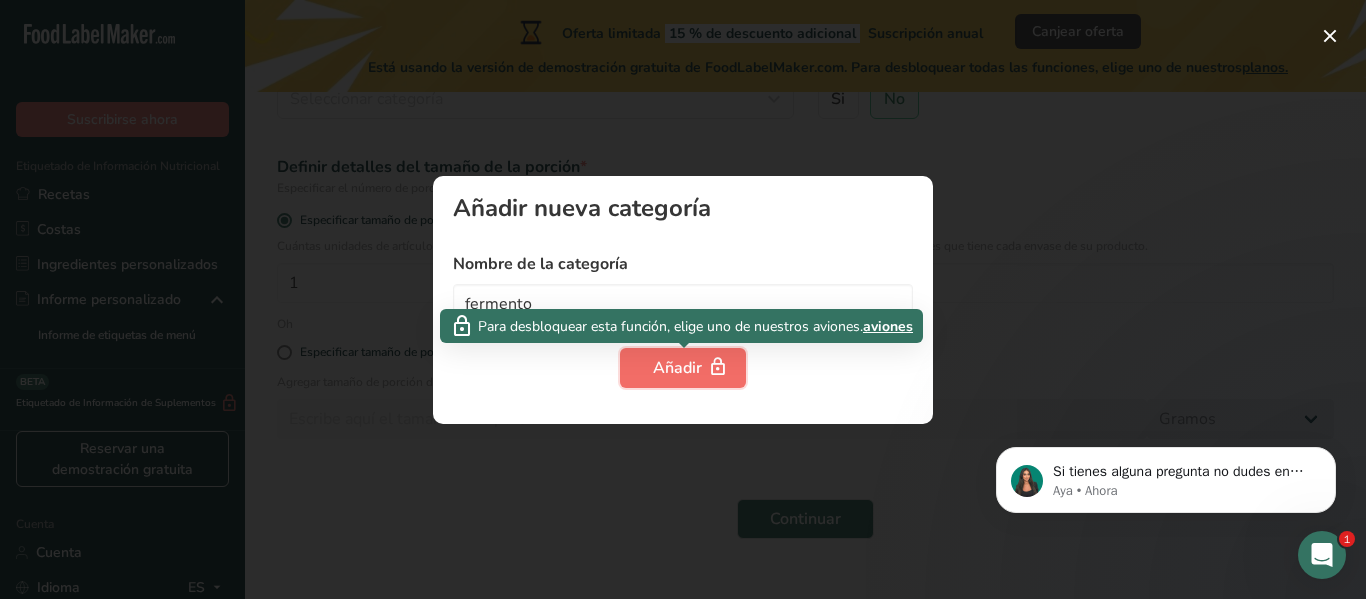 click on "Añadir" at bounding box center [677, 368] 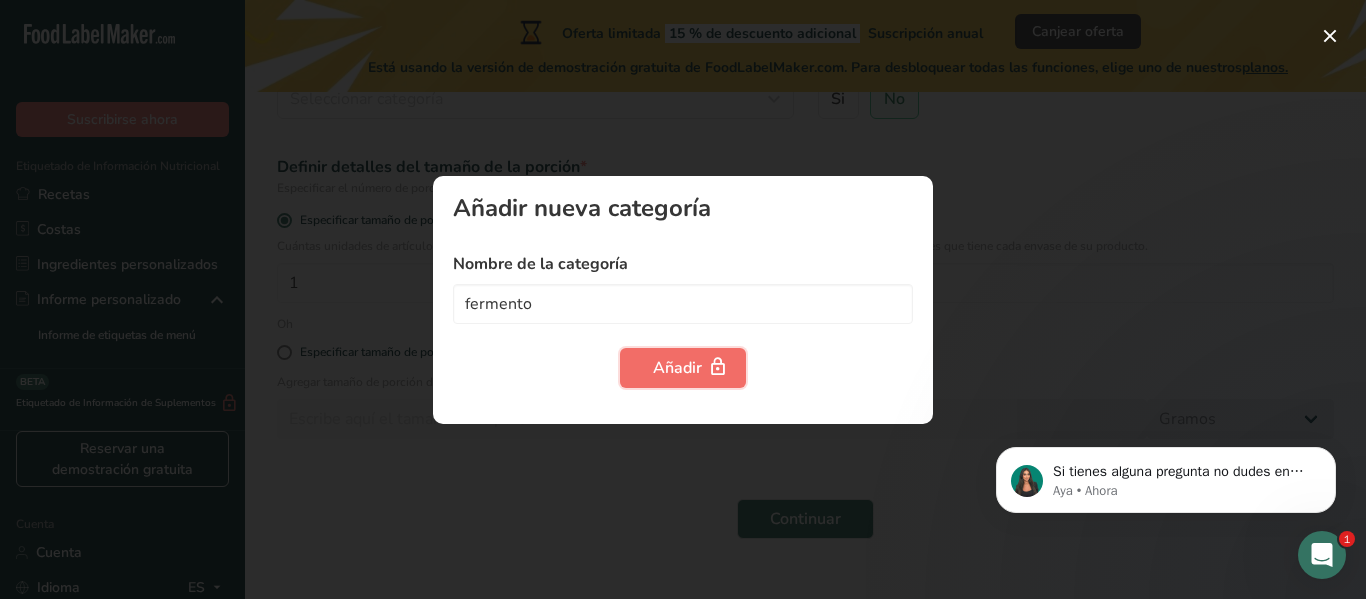 click on "Añadir" at bounding box center (677, 368) 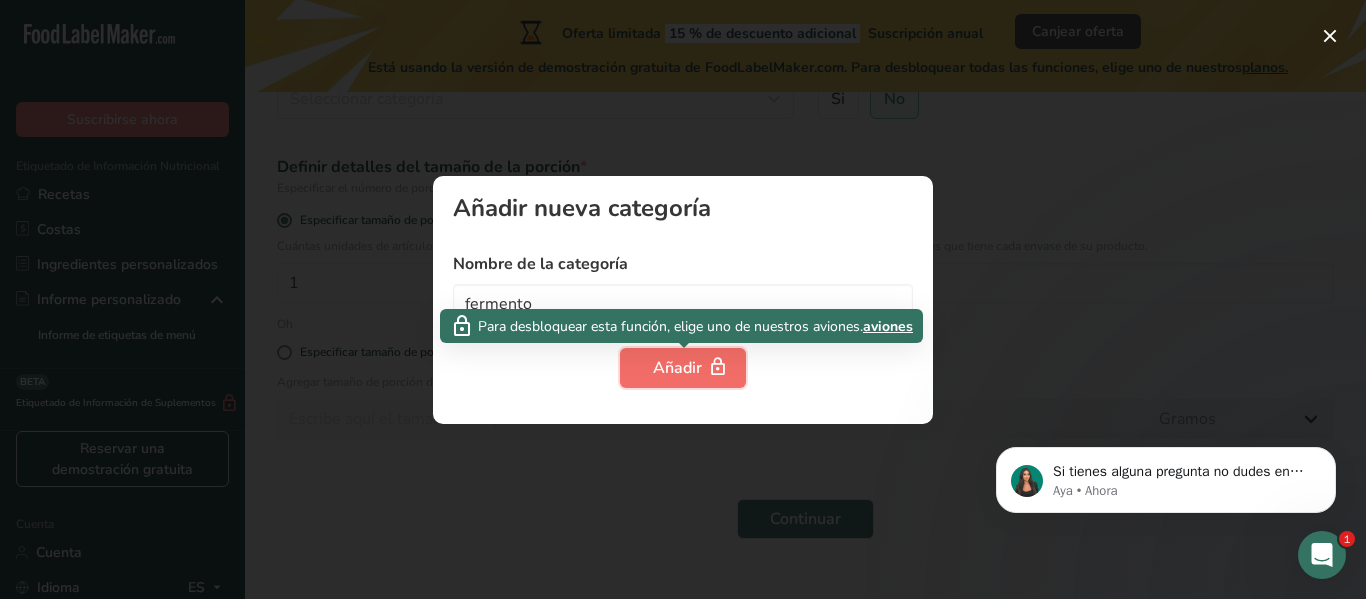click on "Añadir" at bounding box center [677, 368] 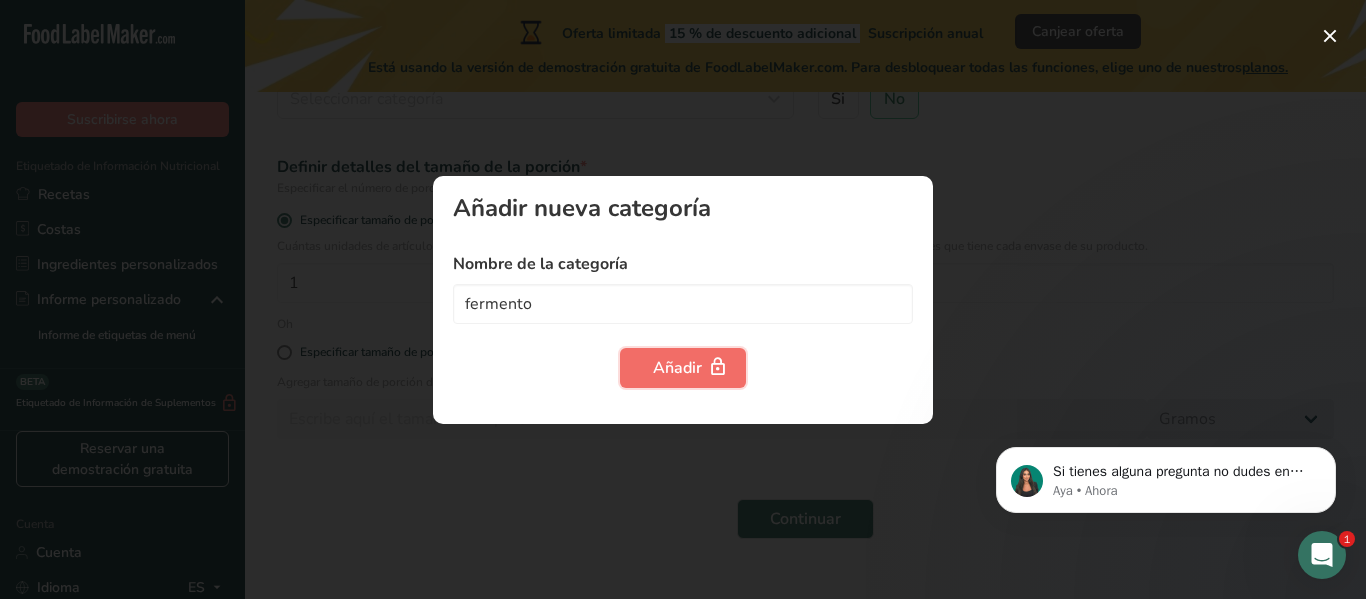 click on "Añadir" at bounding box center (677, 368) 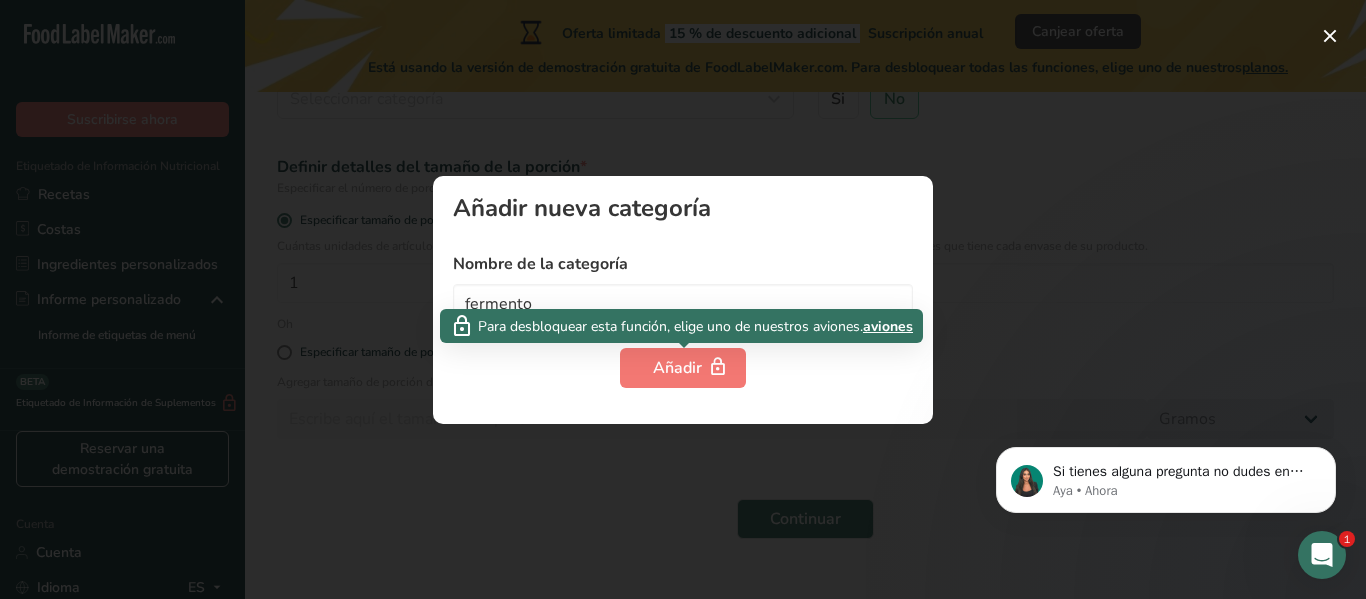 click on "aviones" at bounding box center (888, 326) 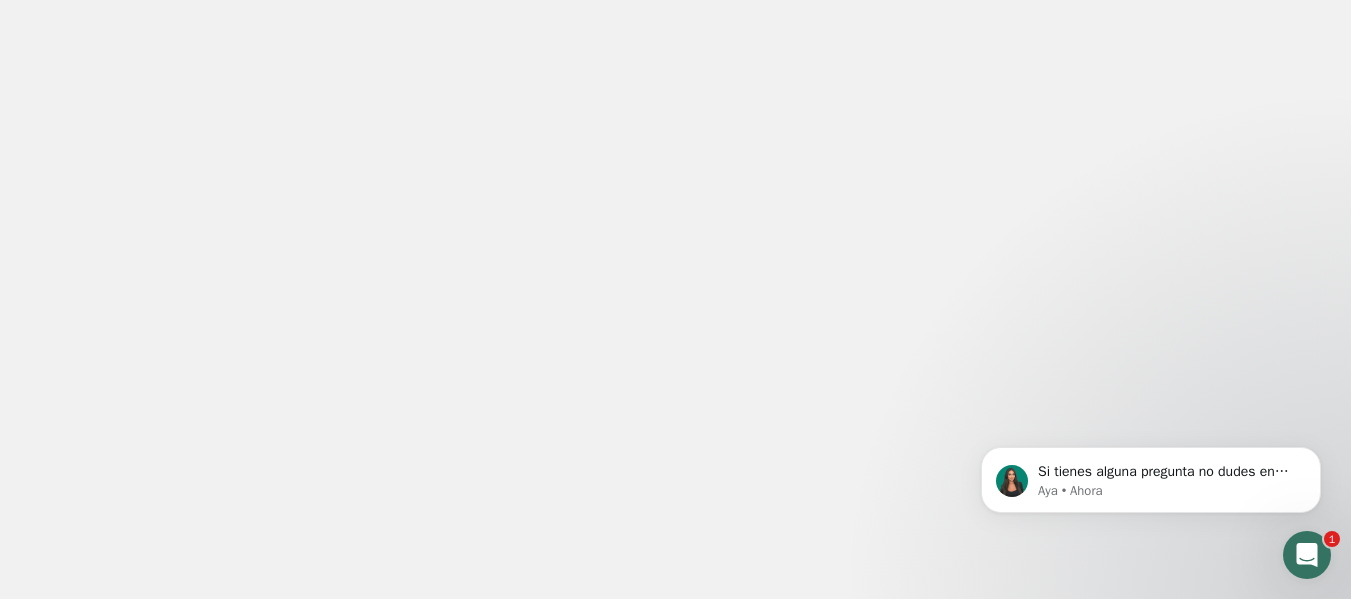 scroll, scrollTop: 0, scrollLeft: 0, axis: both 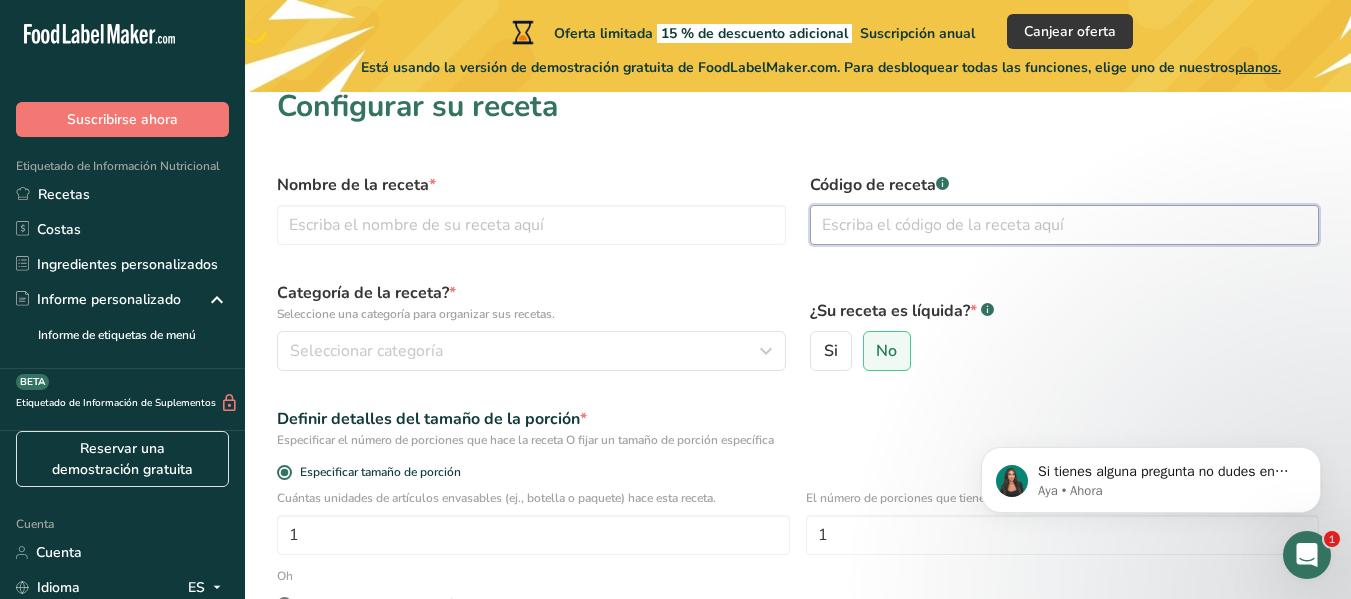 click at bounding box center (1064, 225) 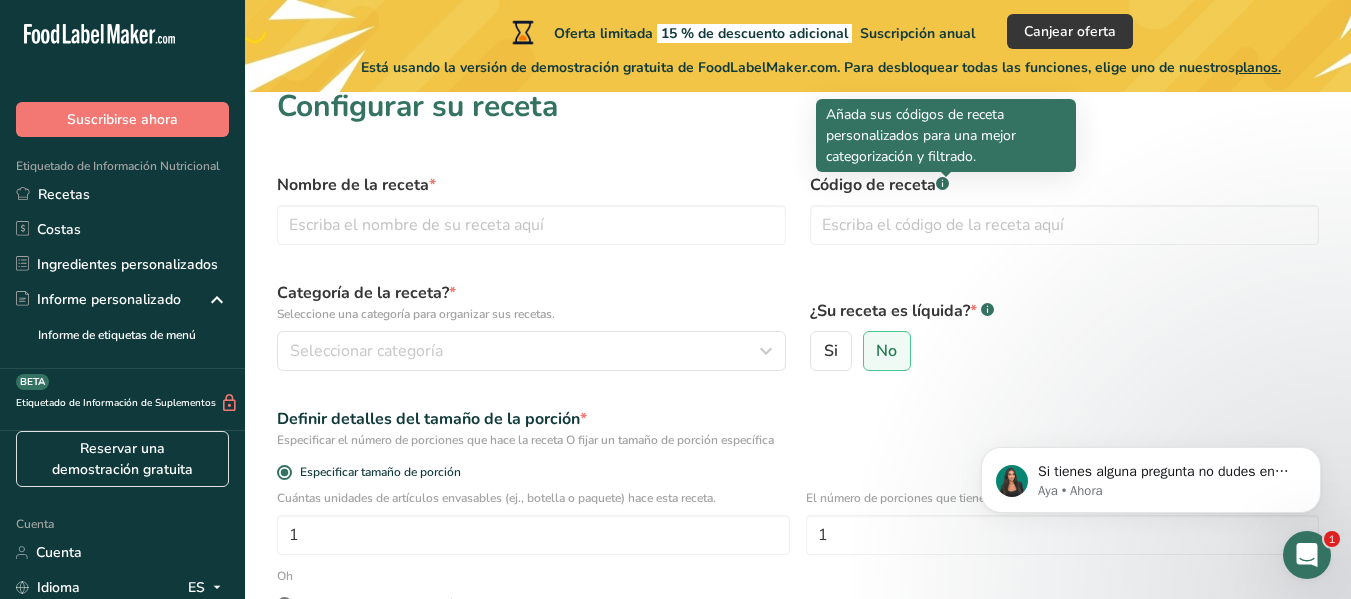 click 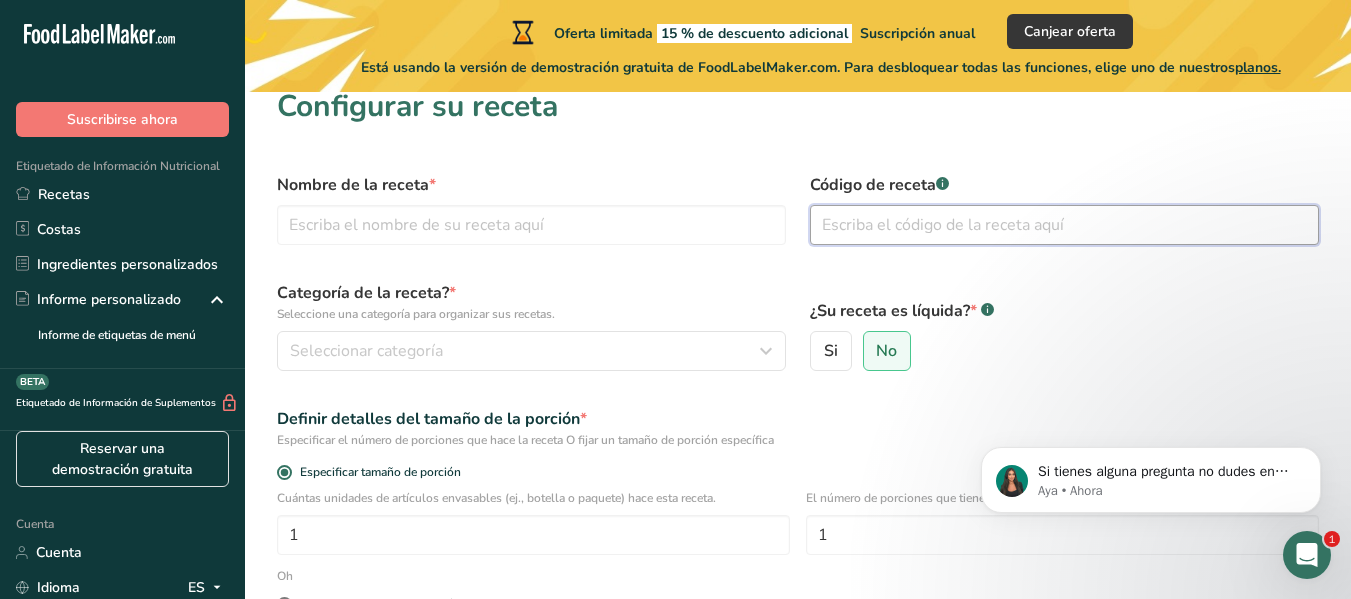 click at bounding box center [1064, 225] 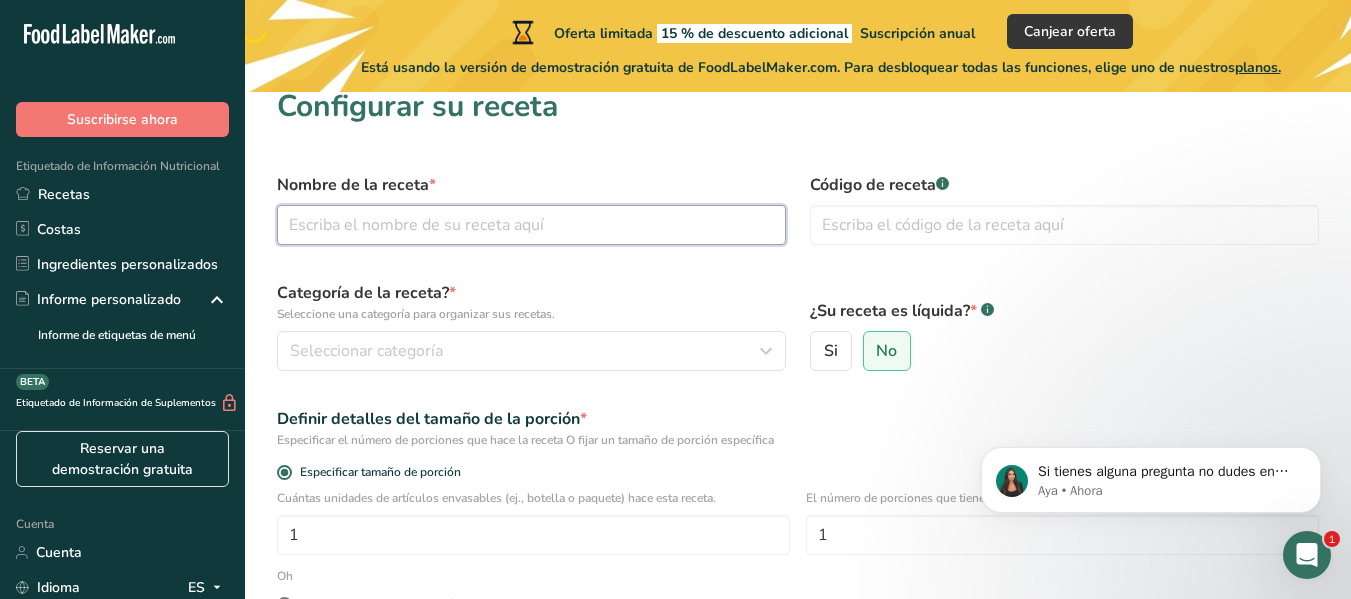 click at bounding box center [531, 225] 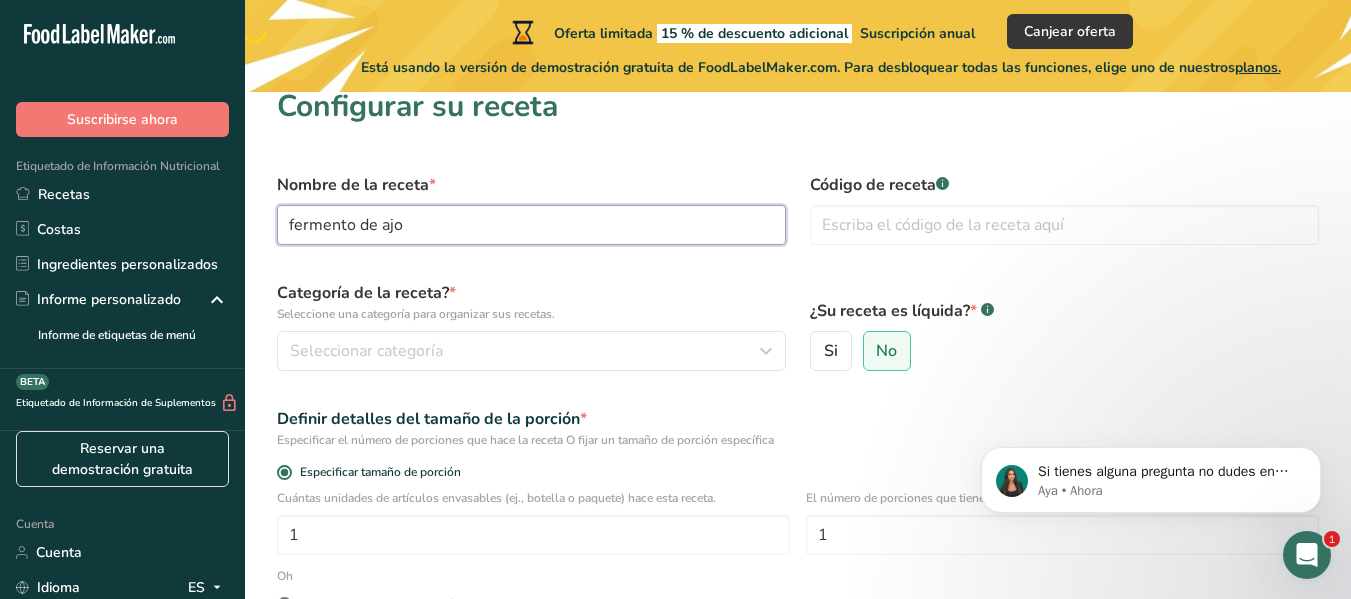 type on "fermento de ajo" 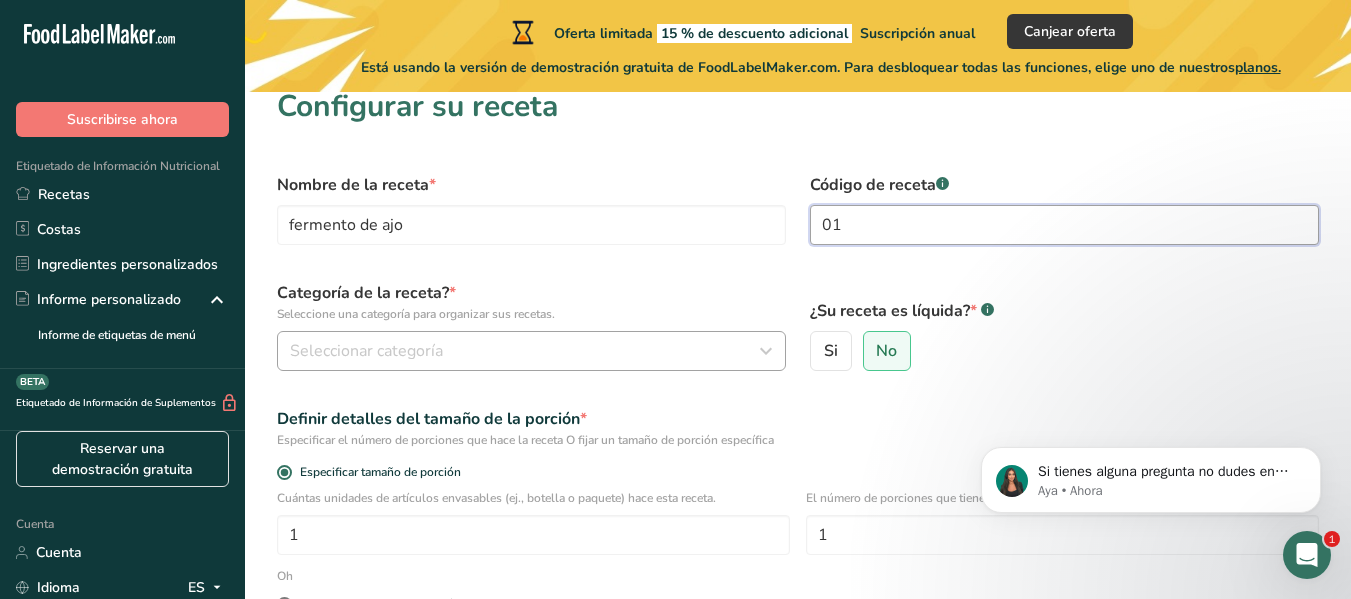 type on "01" 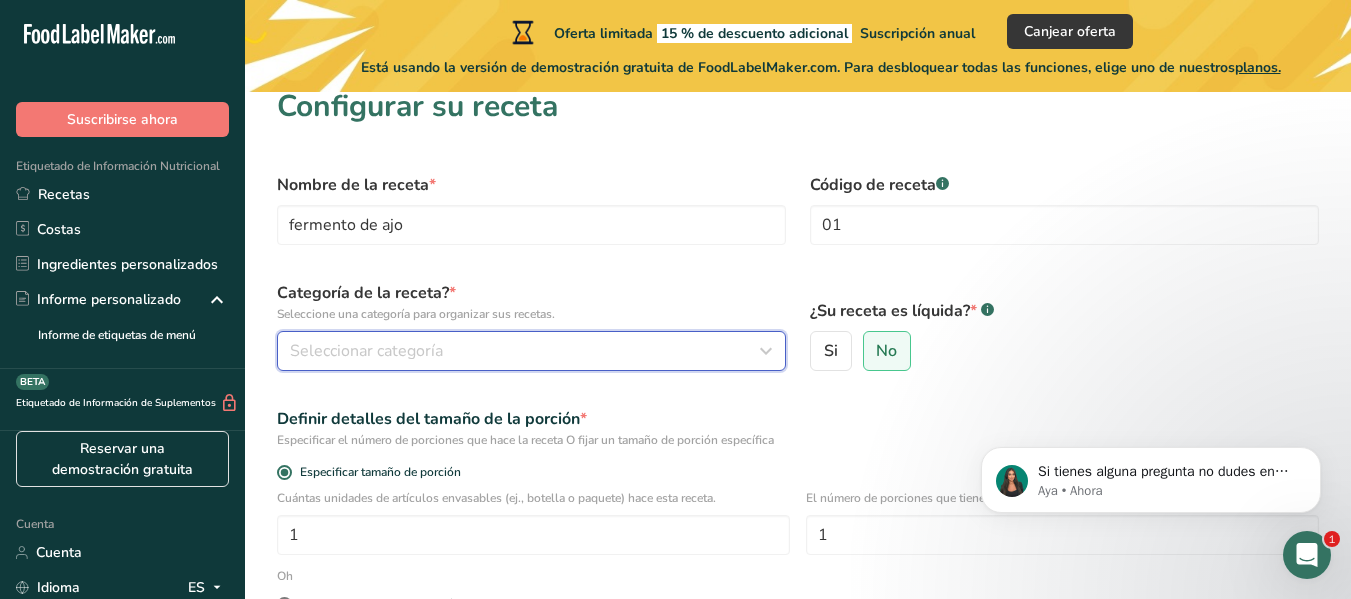 click on "Seleccionar categoría" at bounding box center (366, 351) 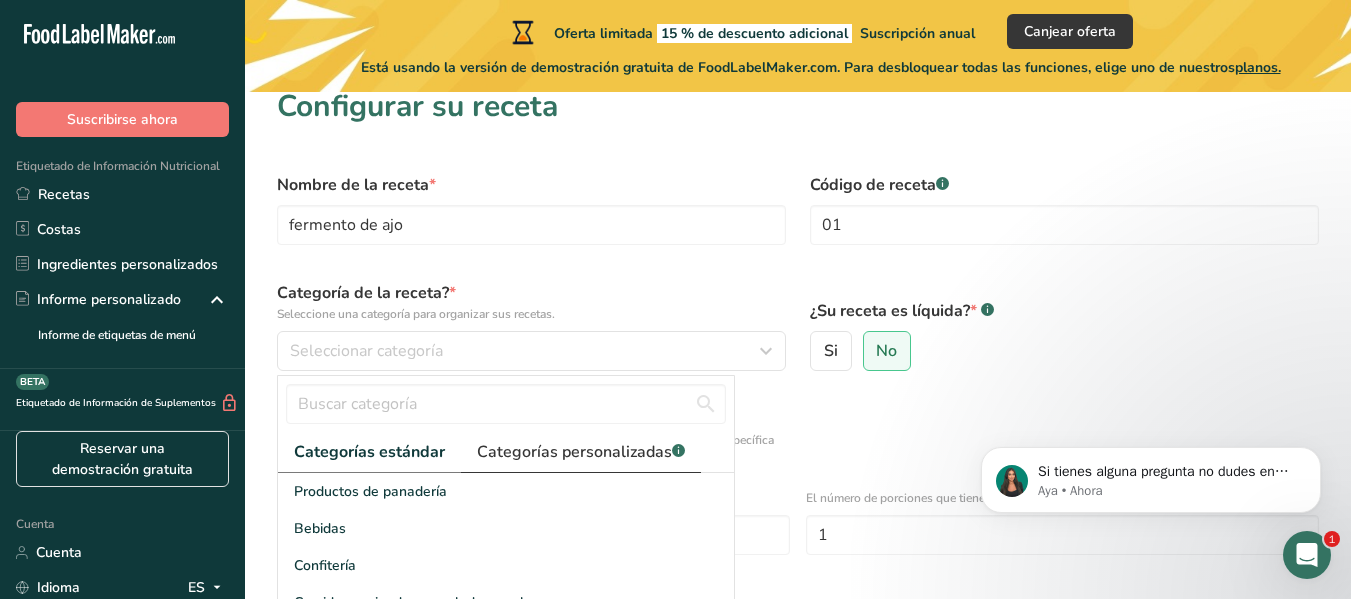 click on "Categorías personalizadas" at bounding box center (574, 452) 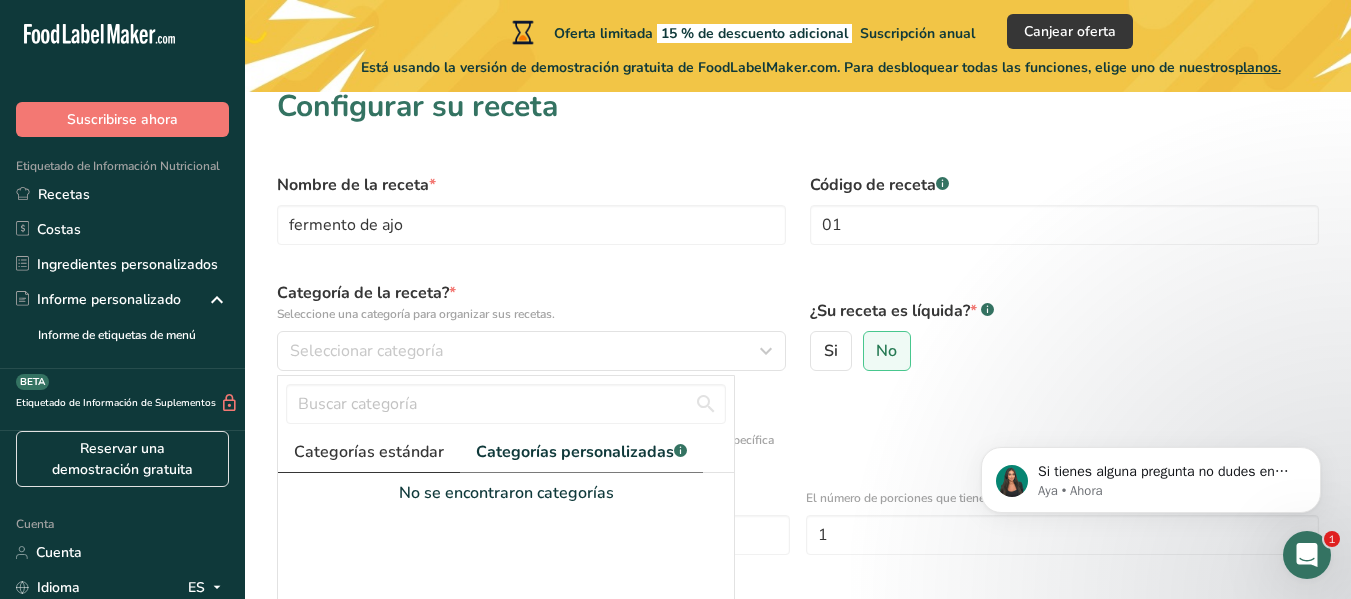 click on "Categorías estándar" at bounding box center [369, 452] 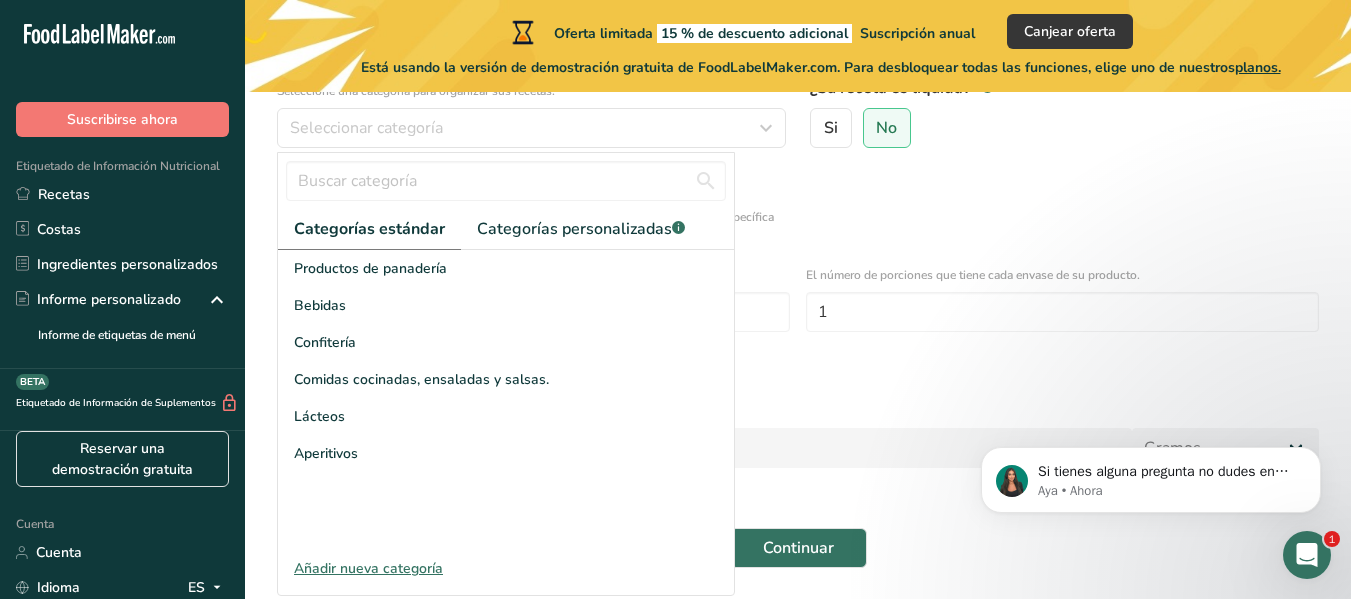 scroll, scrollTop: 254, scrollLeft: 0, axis: vertical 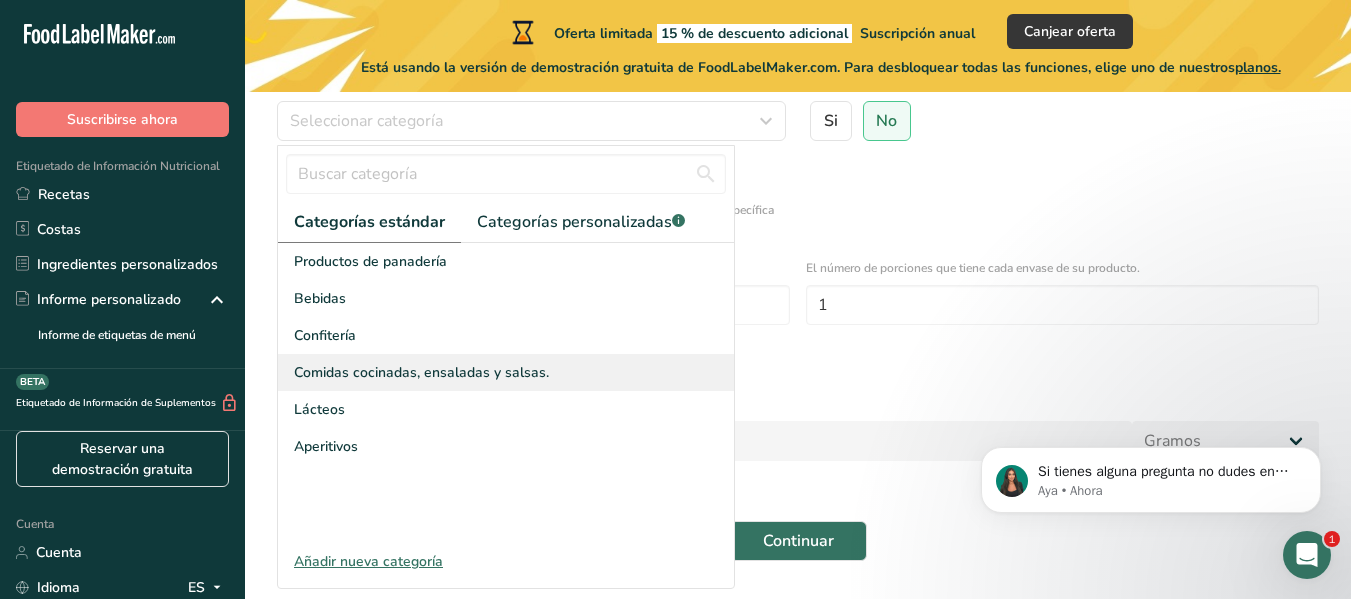 click on "Comidas cocinadas, ensaladas y salsas." at bounding box center [421, 372] 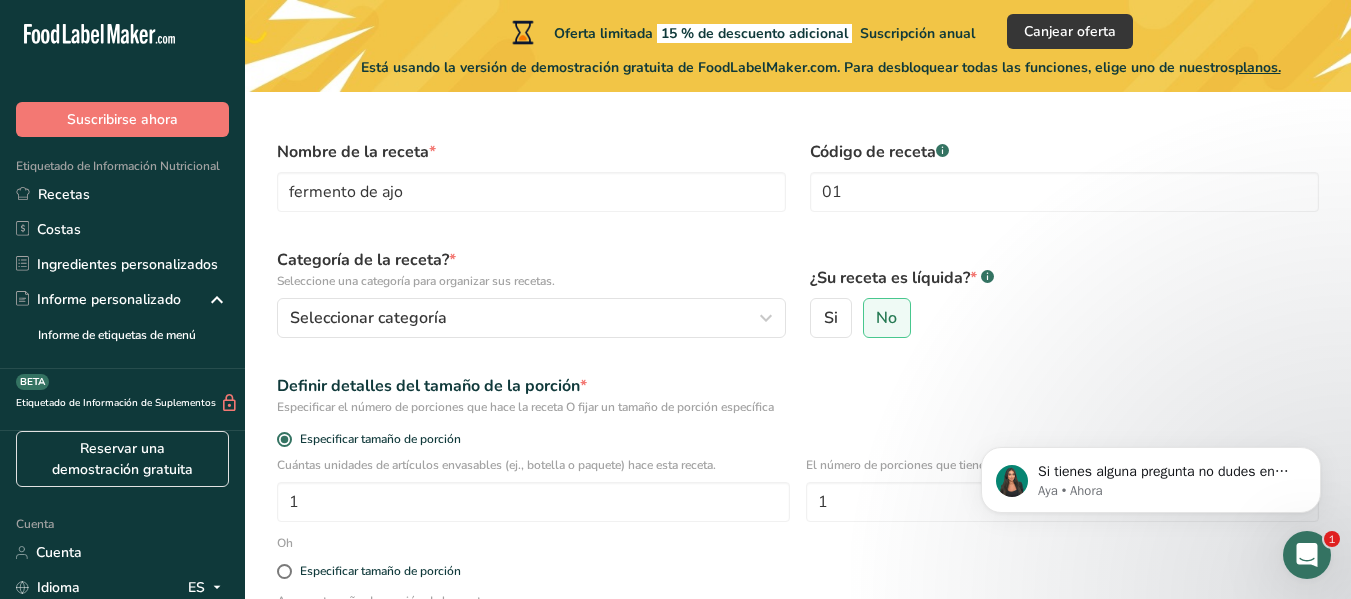 scroll, scrollTop: 55, scrollLeft: 0, axis: vertical 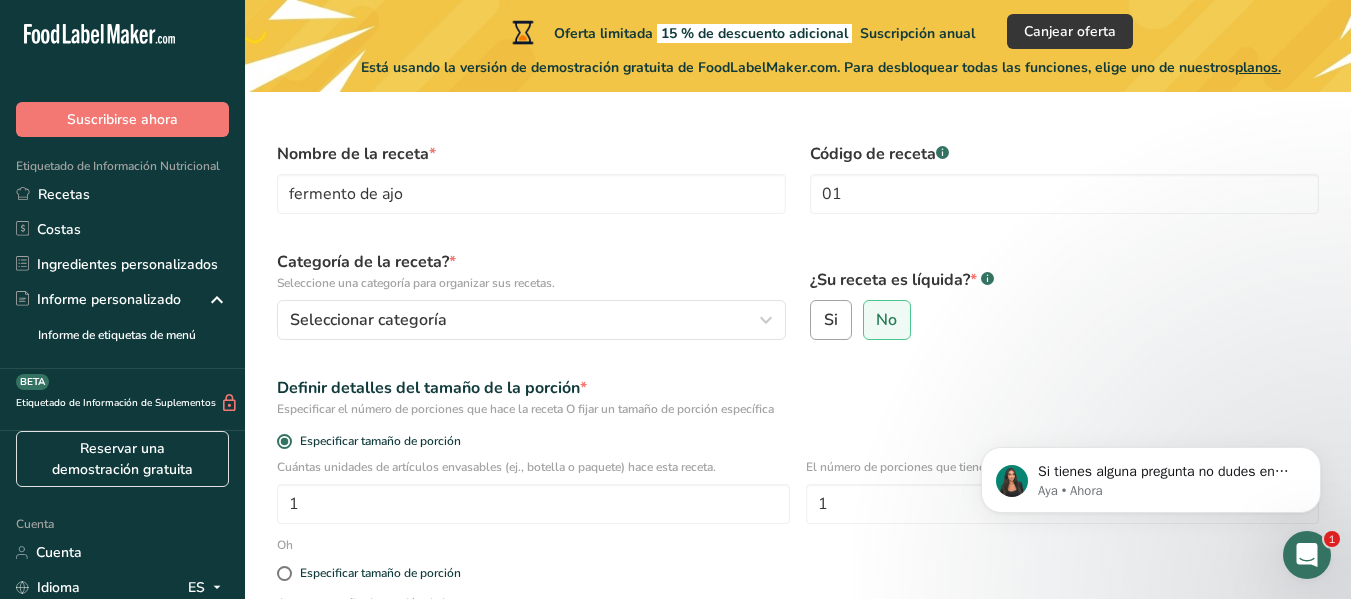 click on "Si" at bounding box center [831, 320] 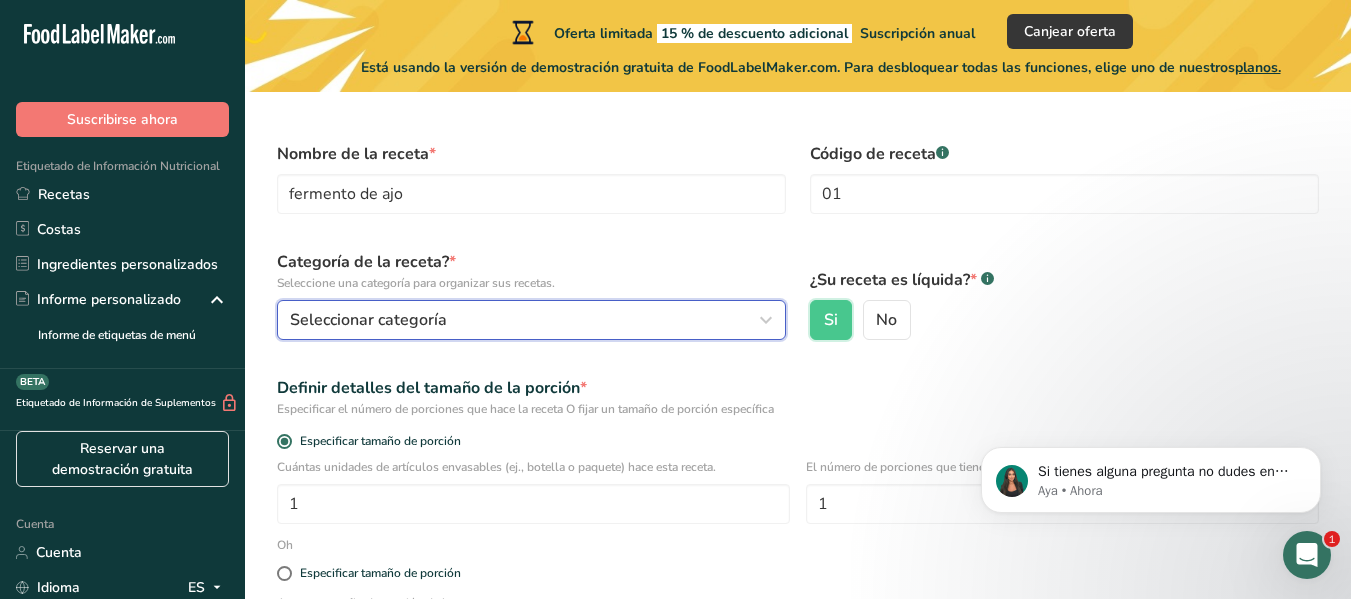 click at bounding box center (766, 320) 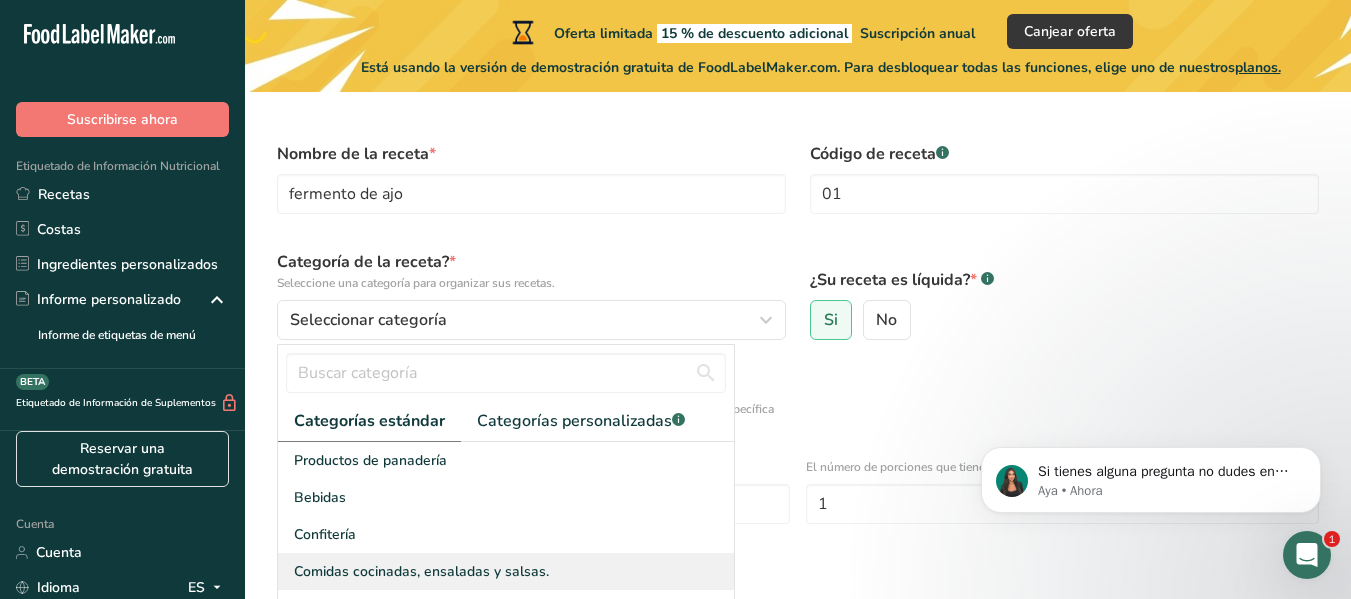 click on "Comidas cocinadas, ensaladas y salsas." at bounding box center [421, 571] 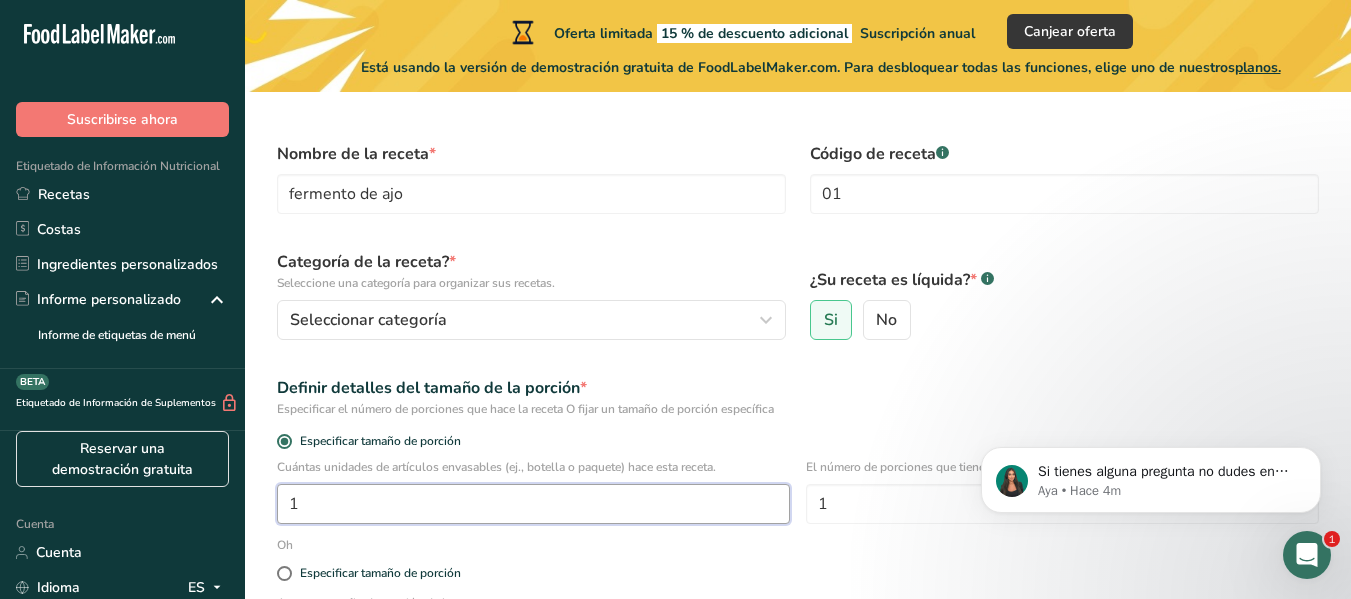 click on "1" at bounding box center (533, 504) 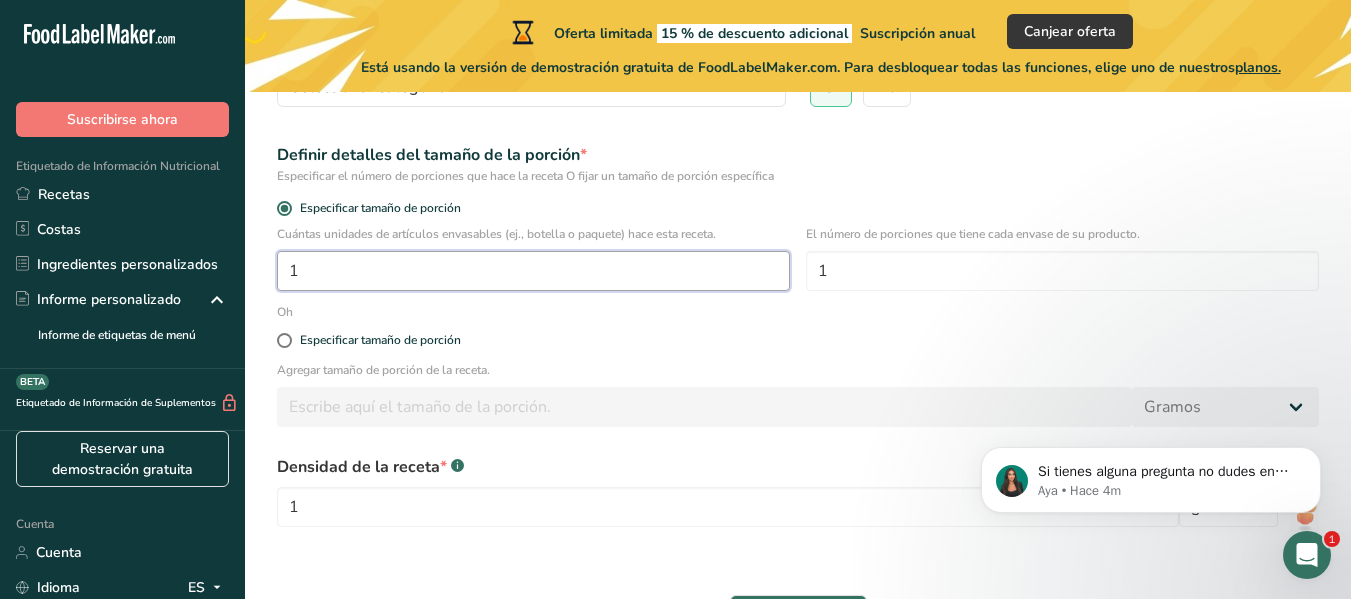 scroll, scrollTop: 292, scrollLeft: 0, axis: vertical 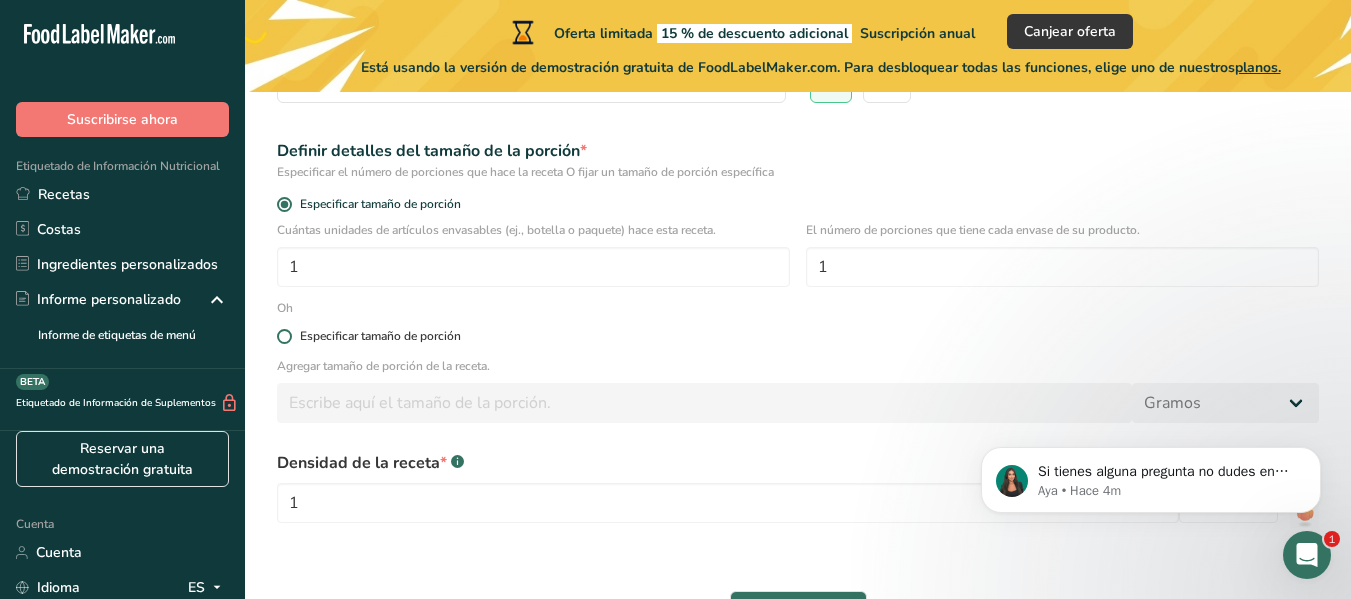 click at bounding box center (284, 336) 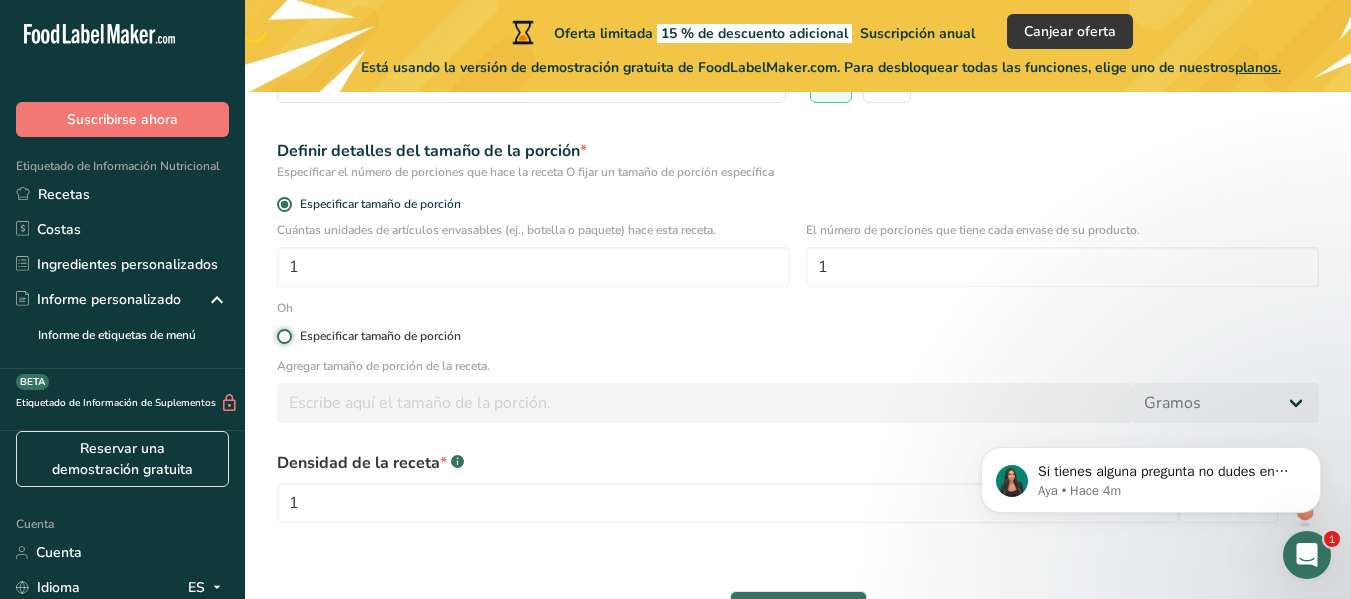 click on "Especificar tamaño de porción" at bounding box center (283, 336) 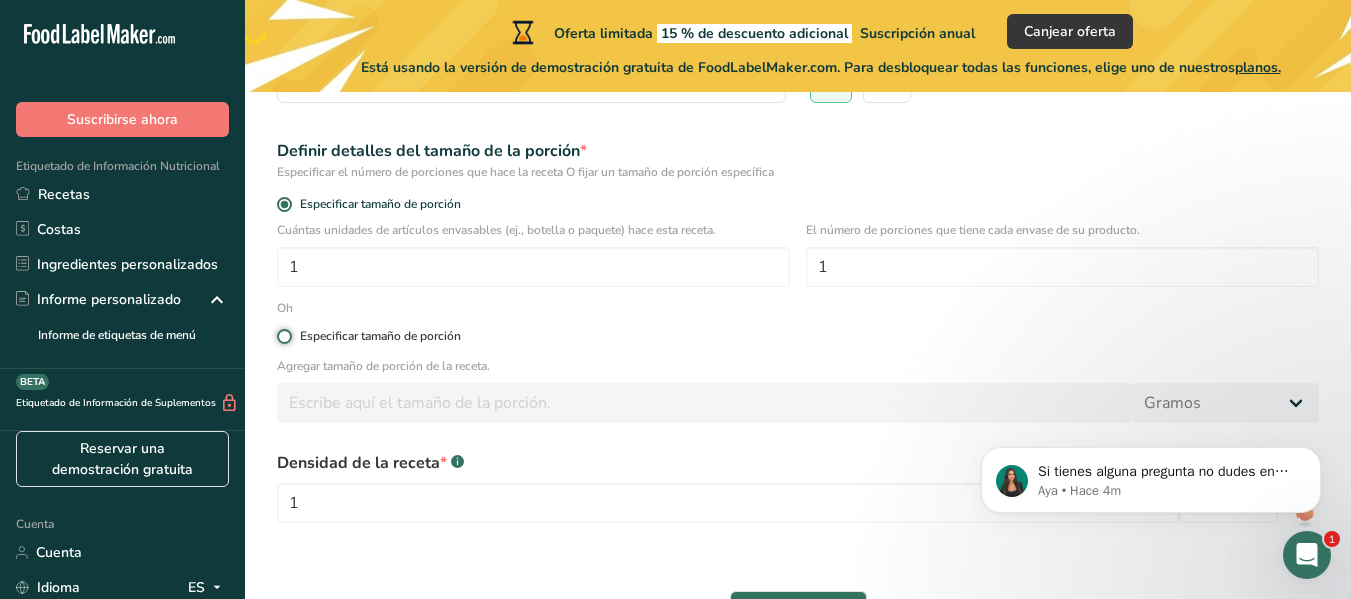 radio on "true" 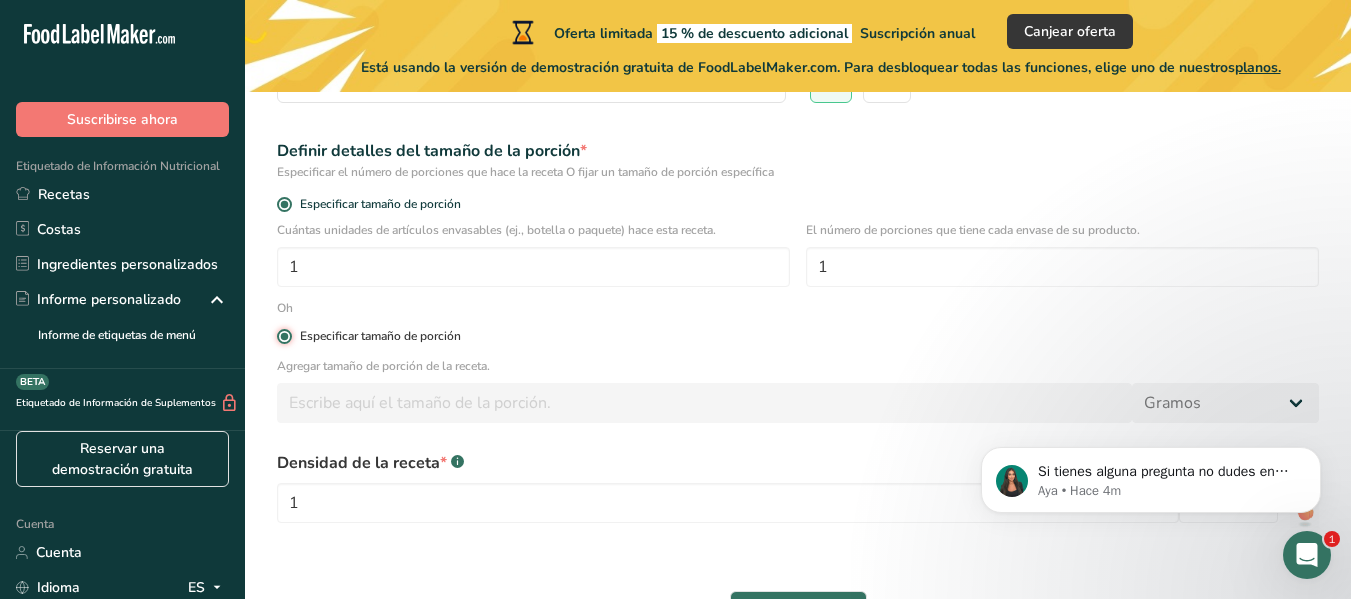 radio on "false" 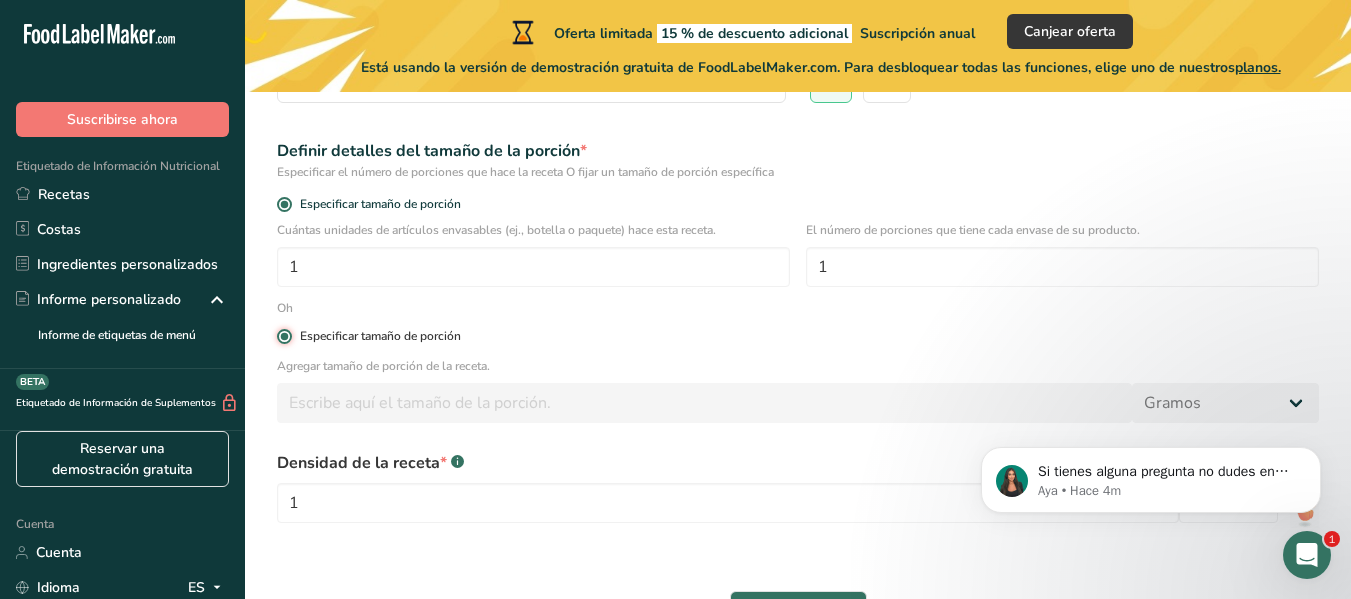 type 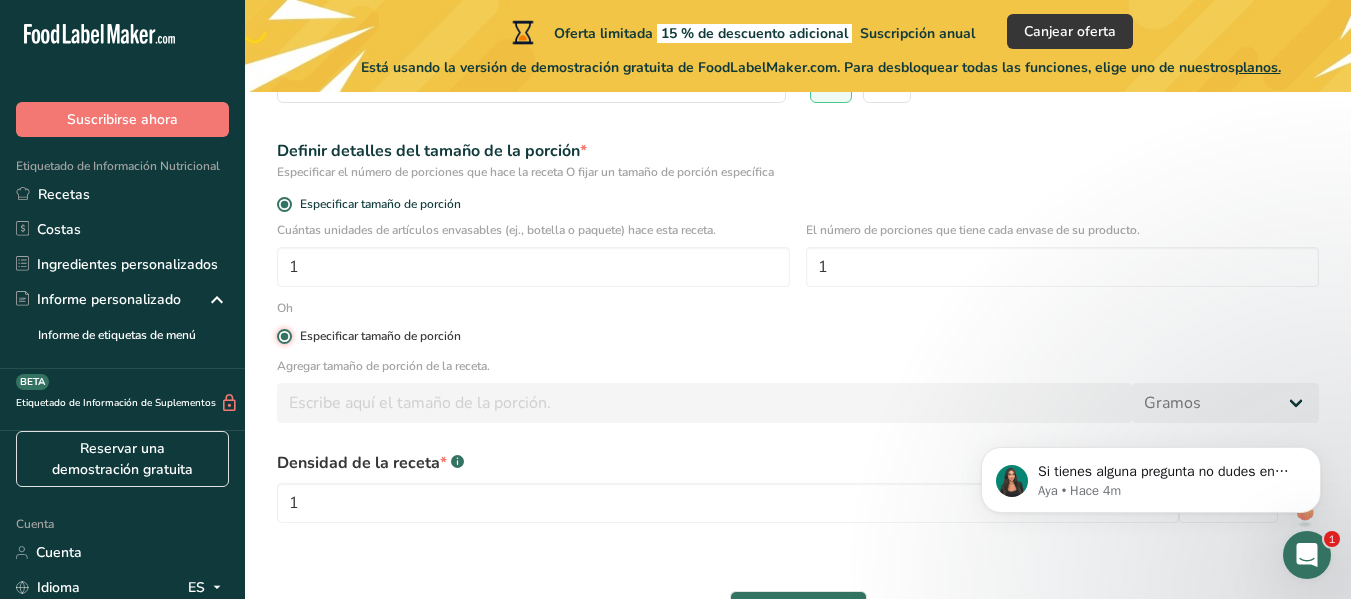 type 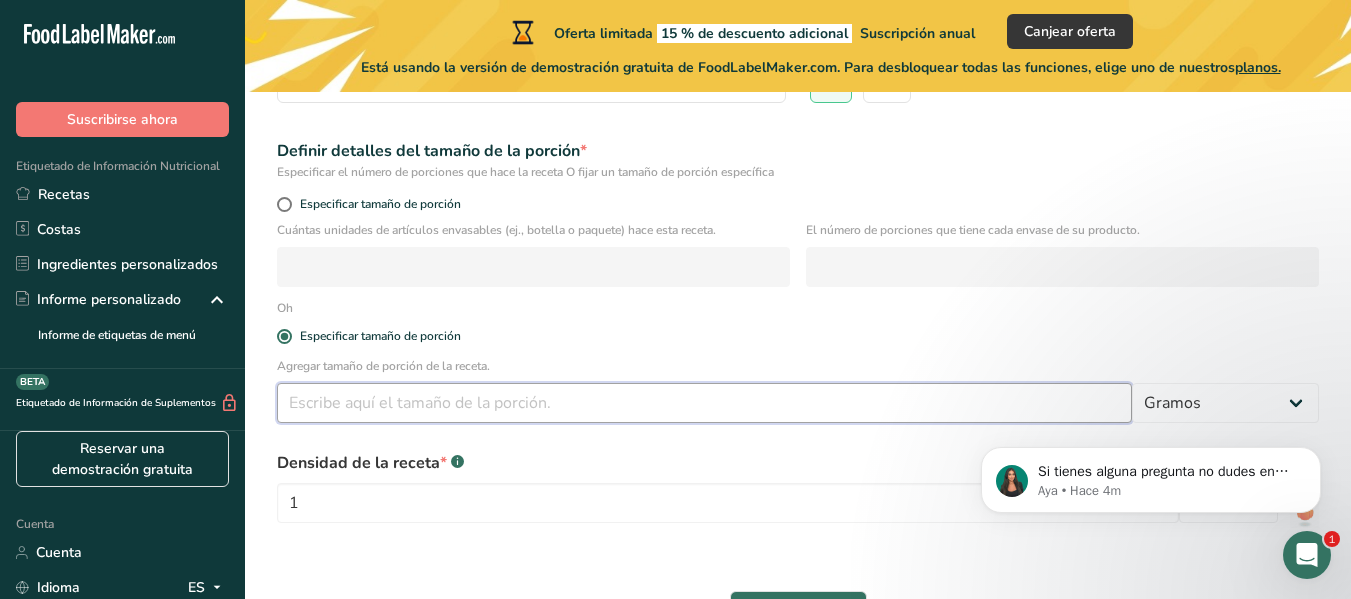 click at bounding box center [704, 403] 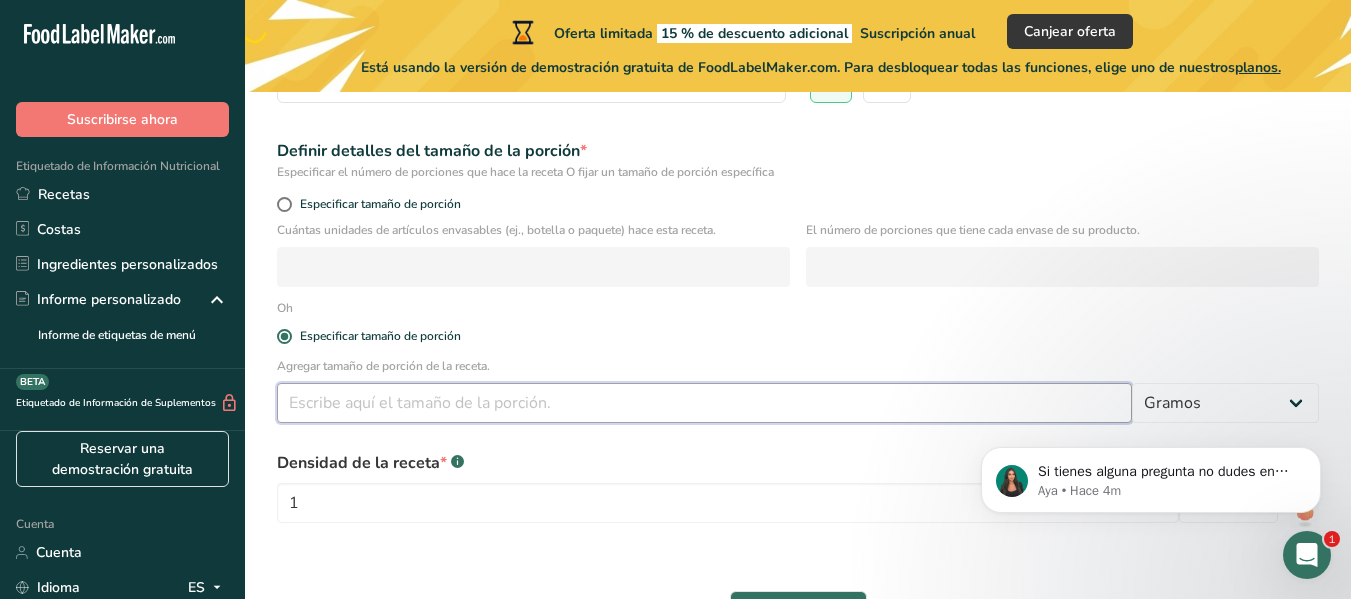 click at bounding box center (704, 403) 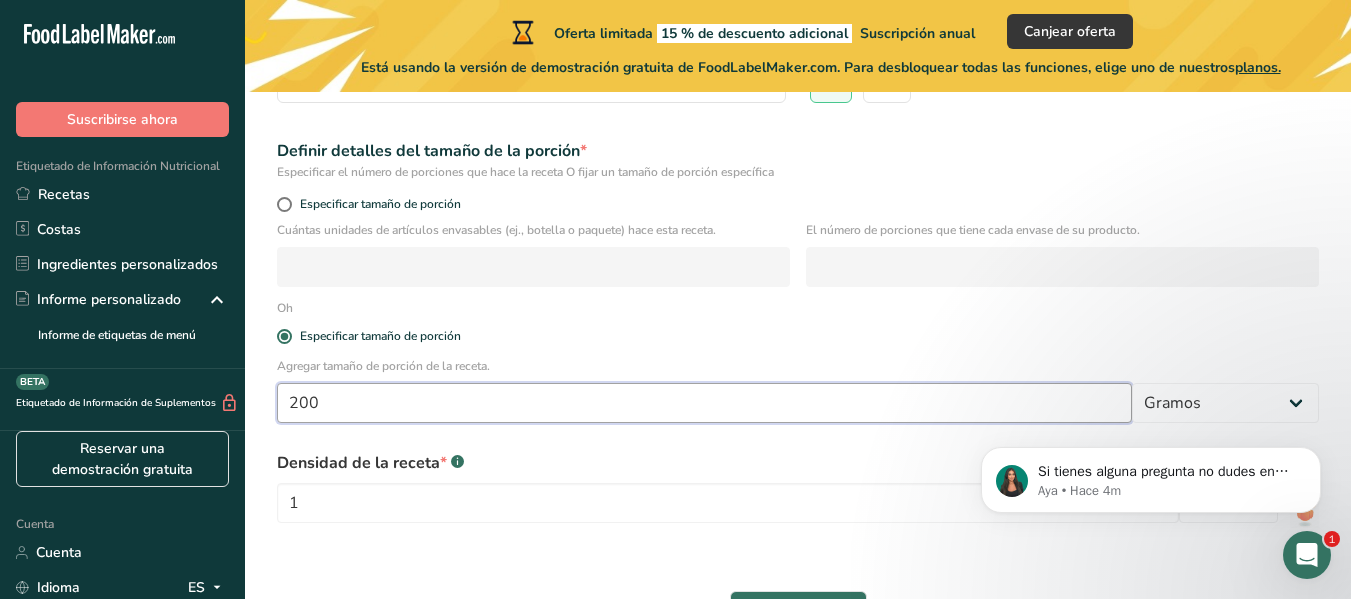 type on "200" 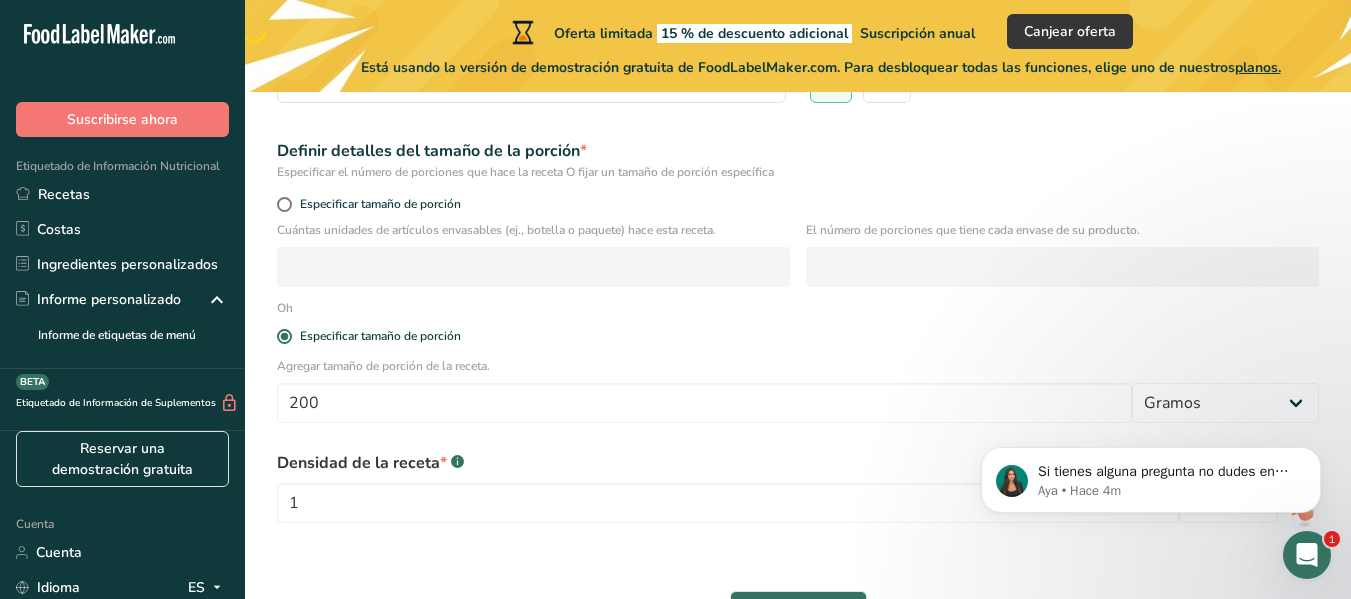 click on "Continuar" at bounding box center (798, 611) 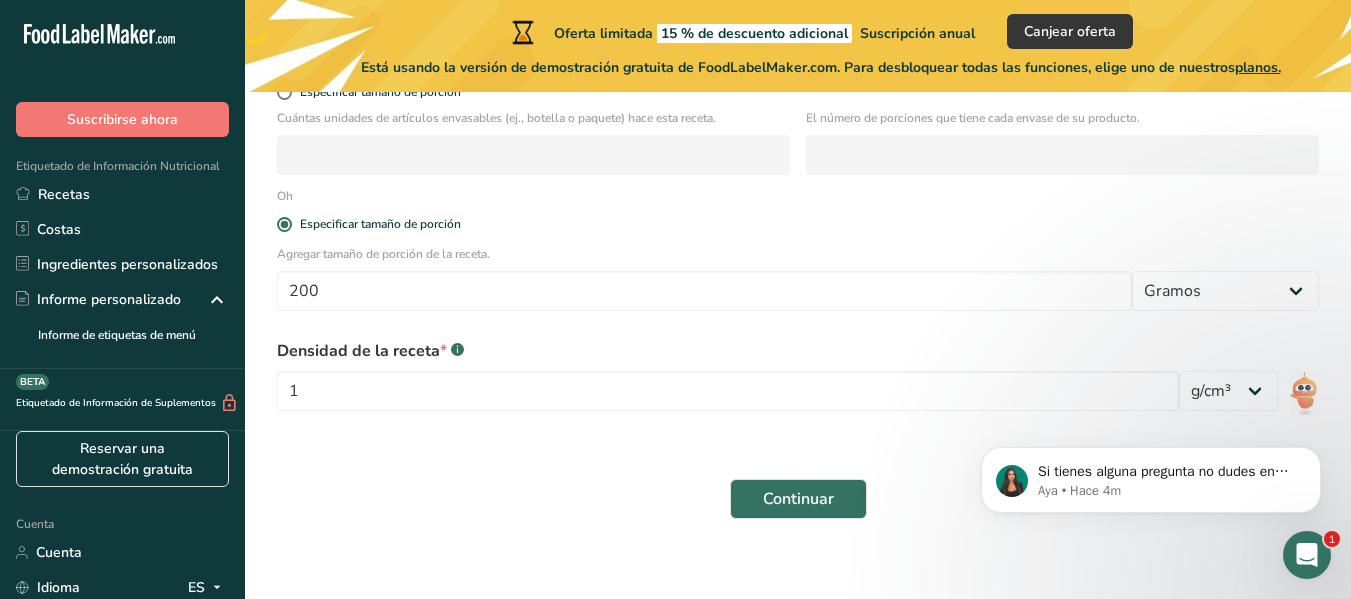 scroll, scrollTop: 420, scrollLeft: 0, axis: vertical 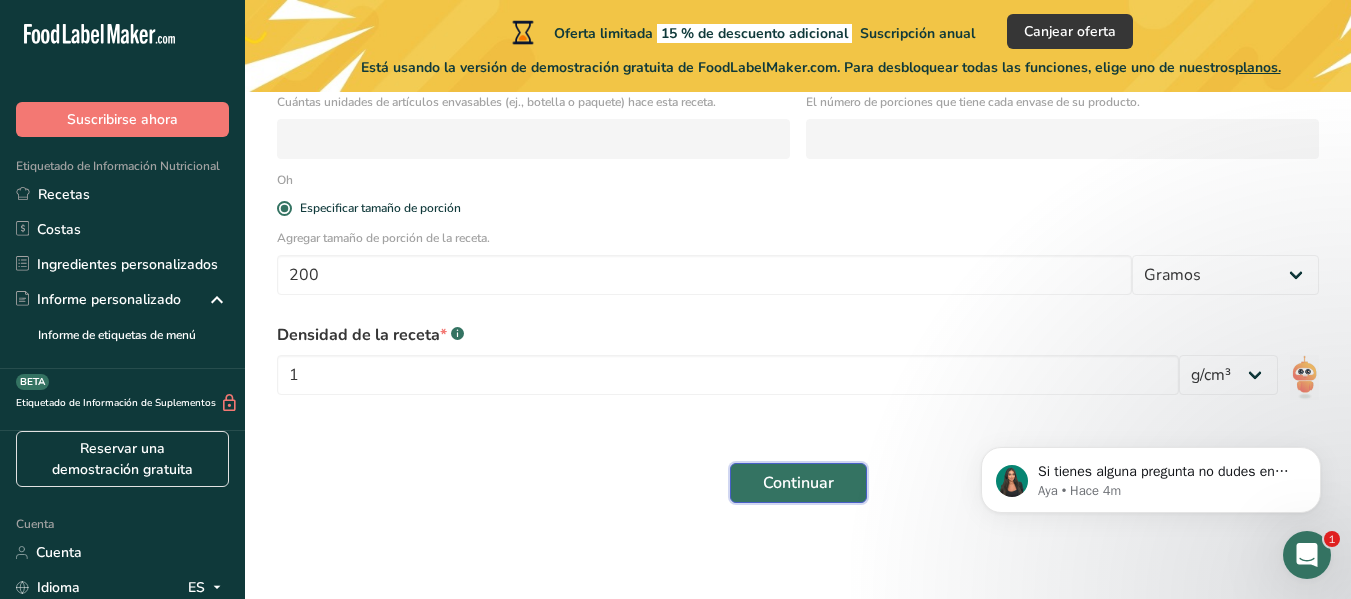 click on "Continuar" at bounding box center (798, 483) 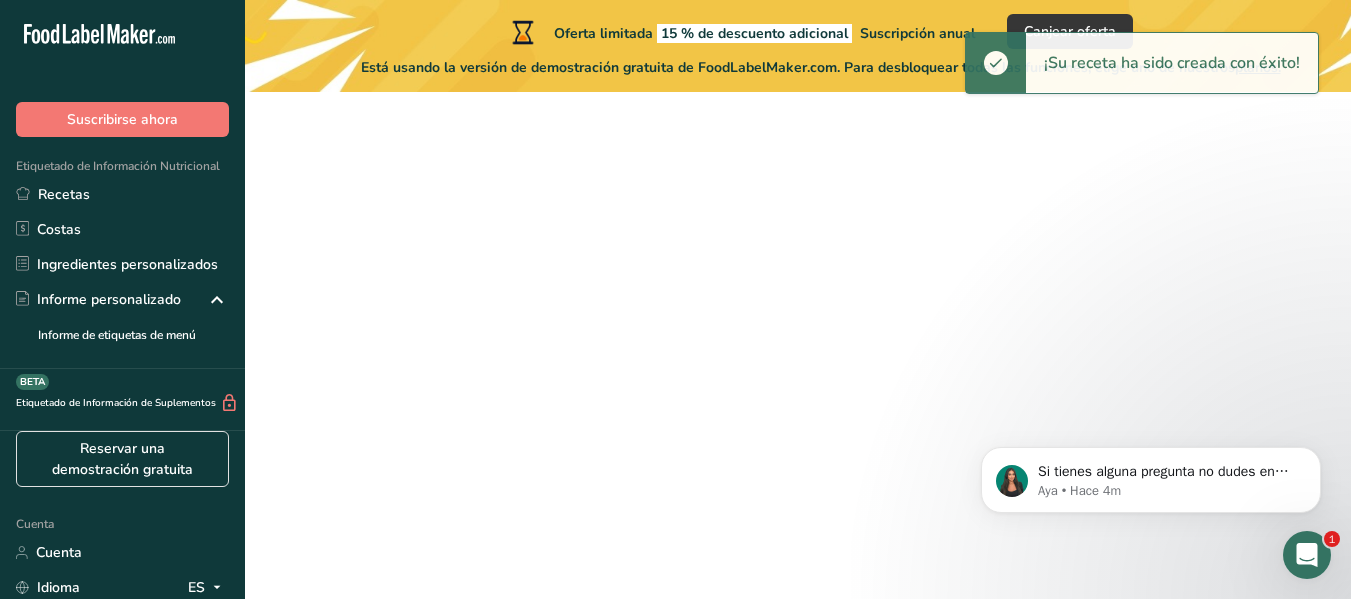 scroll, scrollTop: 0, scrollLeft: 0, axis: both 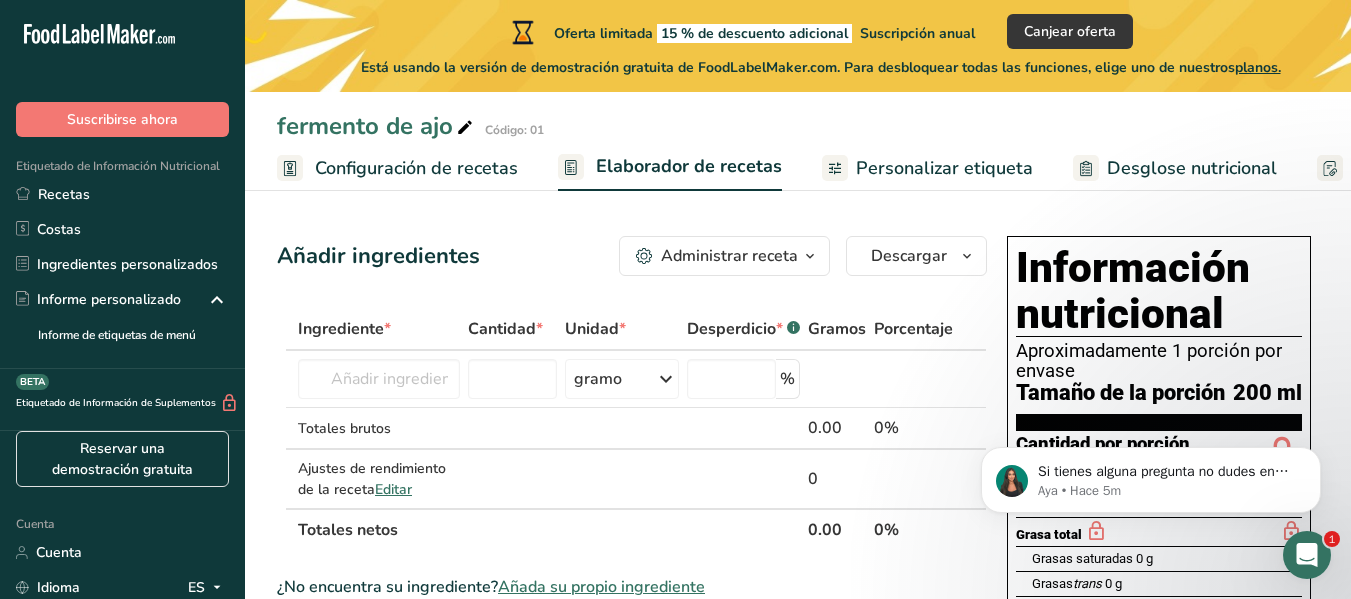 click on "Configuración de recetas" at bounding box center (416, 168) 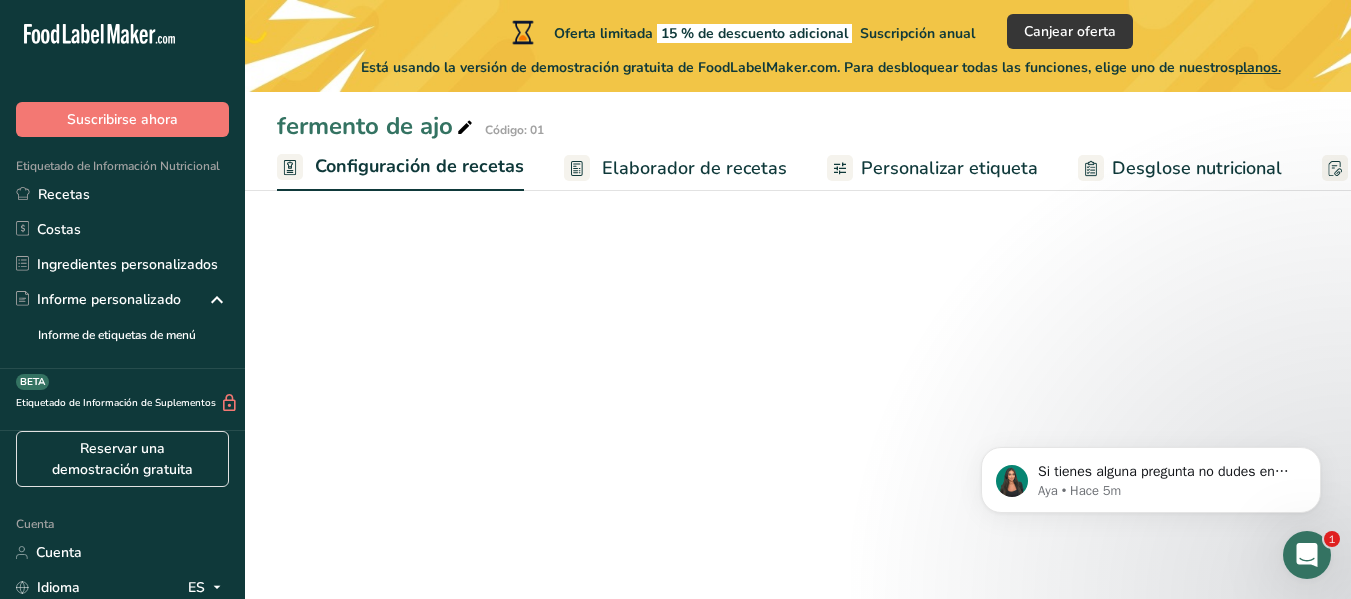 scroll, scrollTop: 0, scrollLeft: 7, axis: horizontal 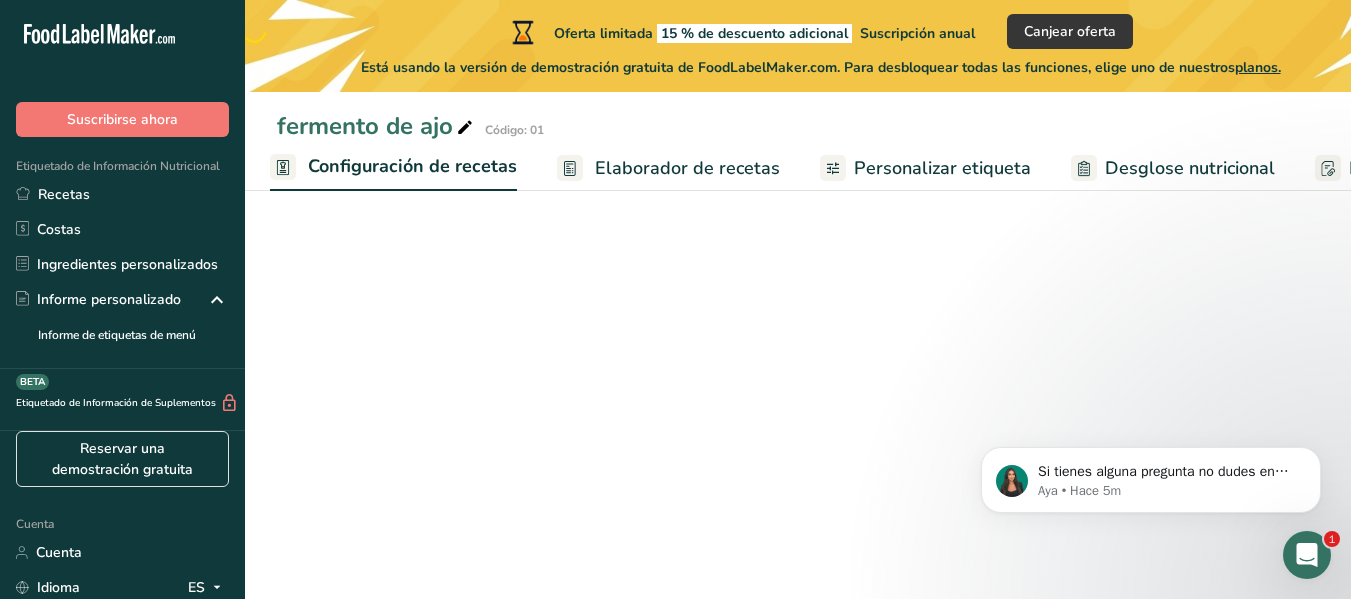 select on "22" 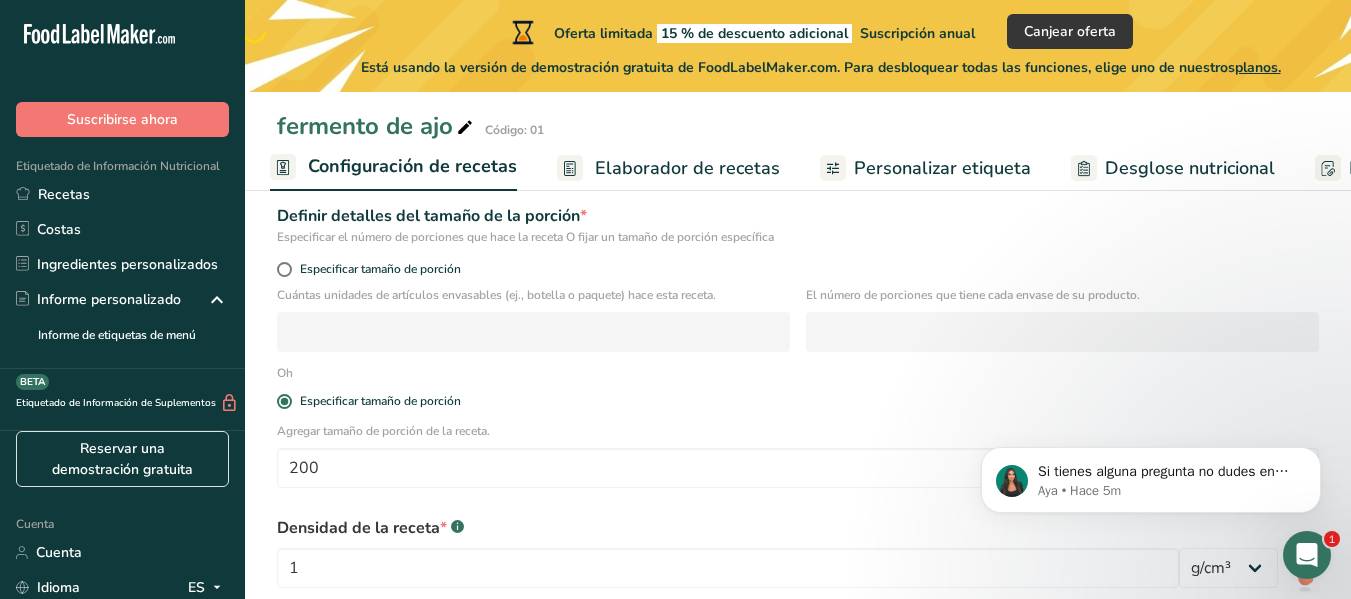 scroll, scrollTop: 284, scrollLeft: 0, axis: vertical 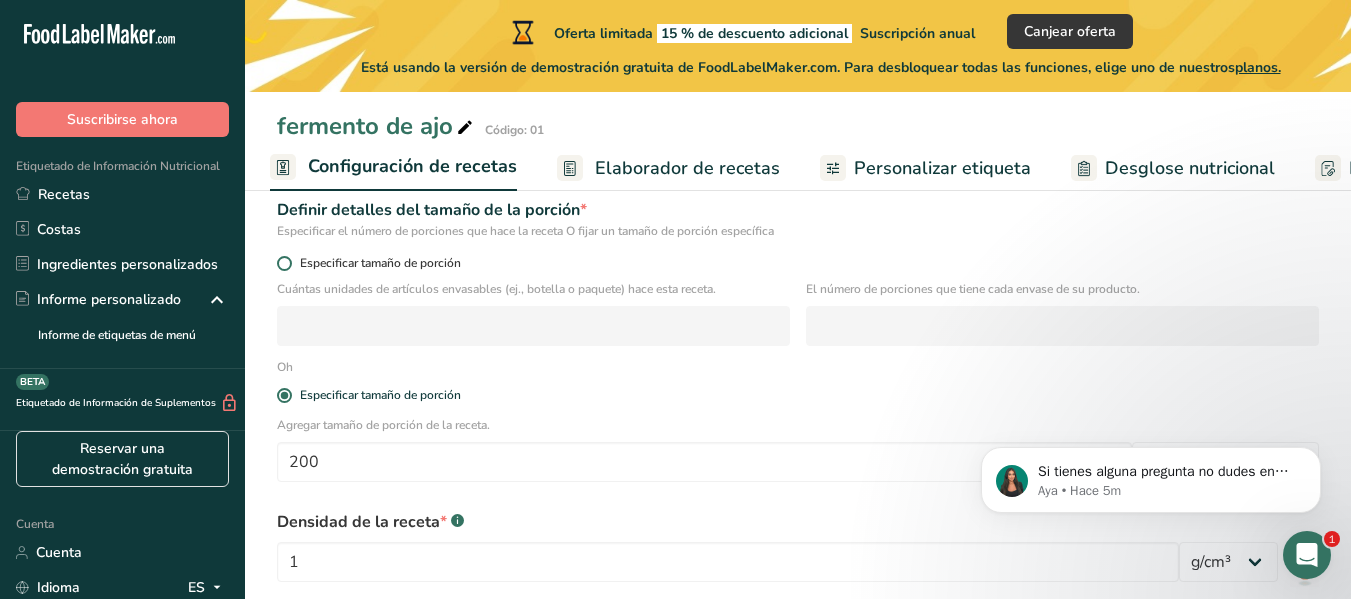 click at bounding box center (284, 263) 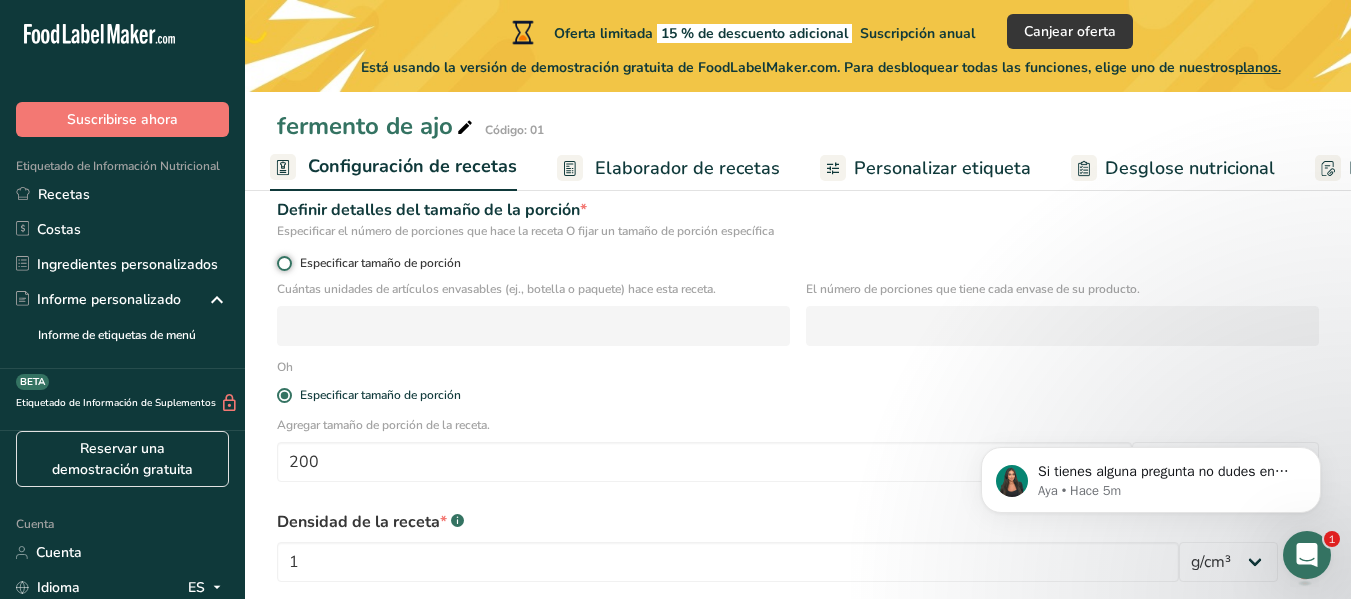 click on "Especificar tamaño de porción" at bounding box center (283, 263) 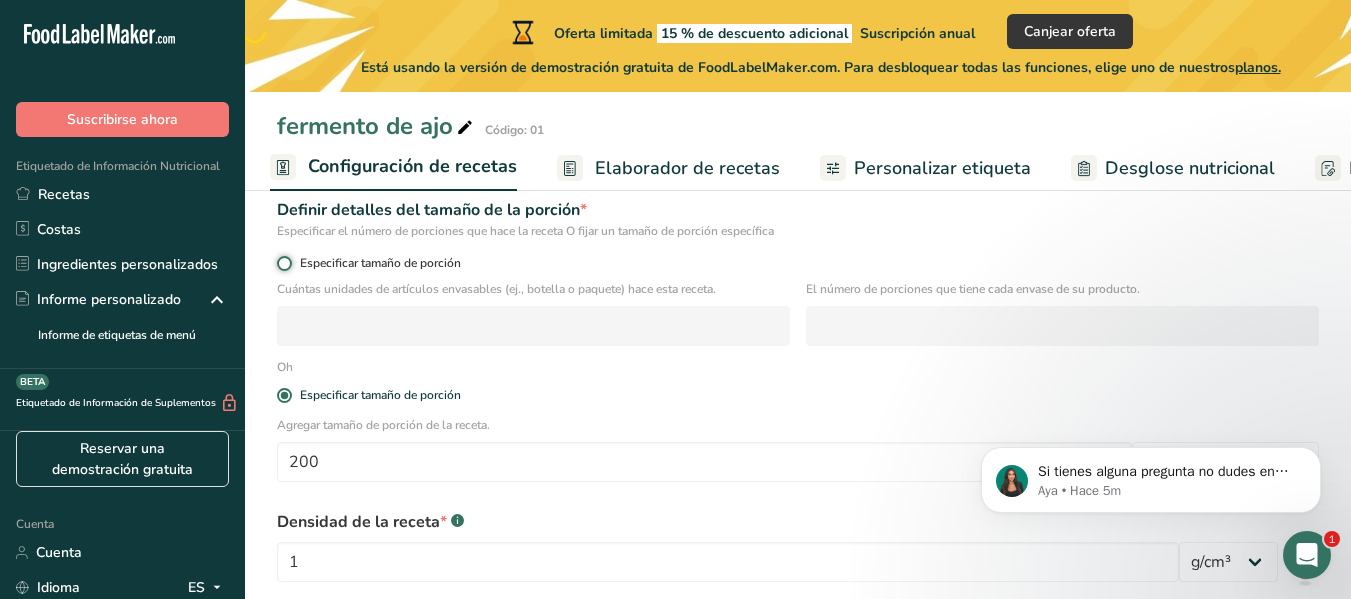 radio on "true" 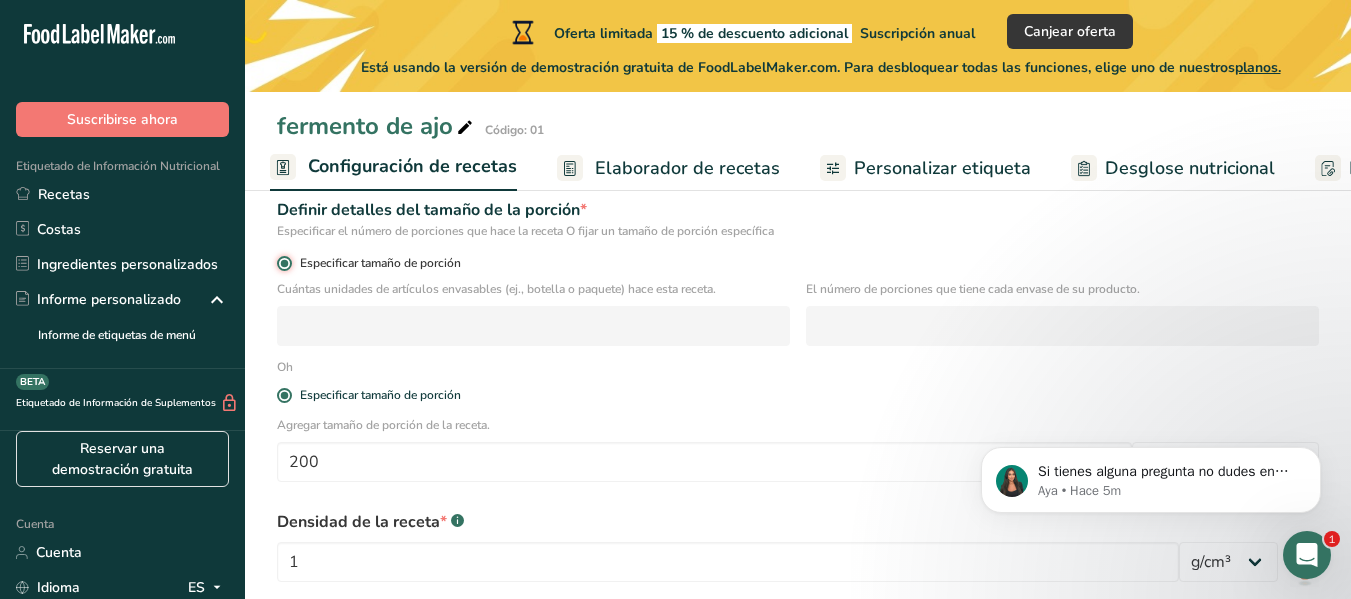 radio on "false" 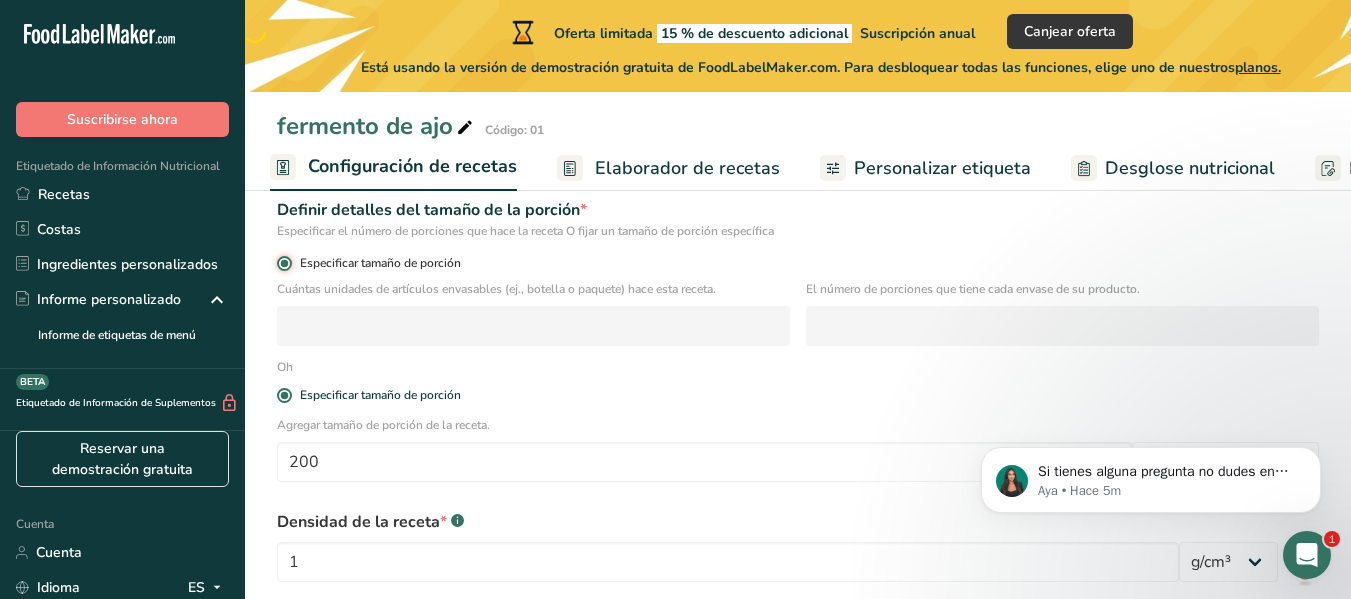 type 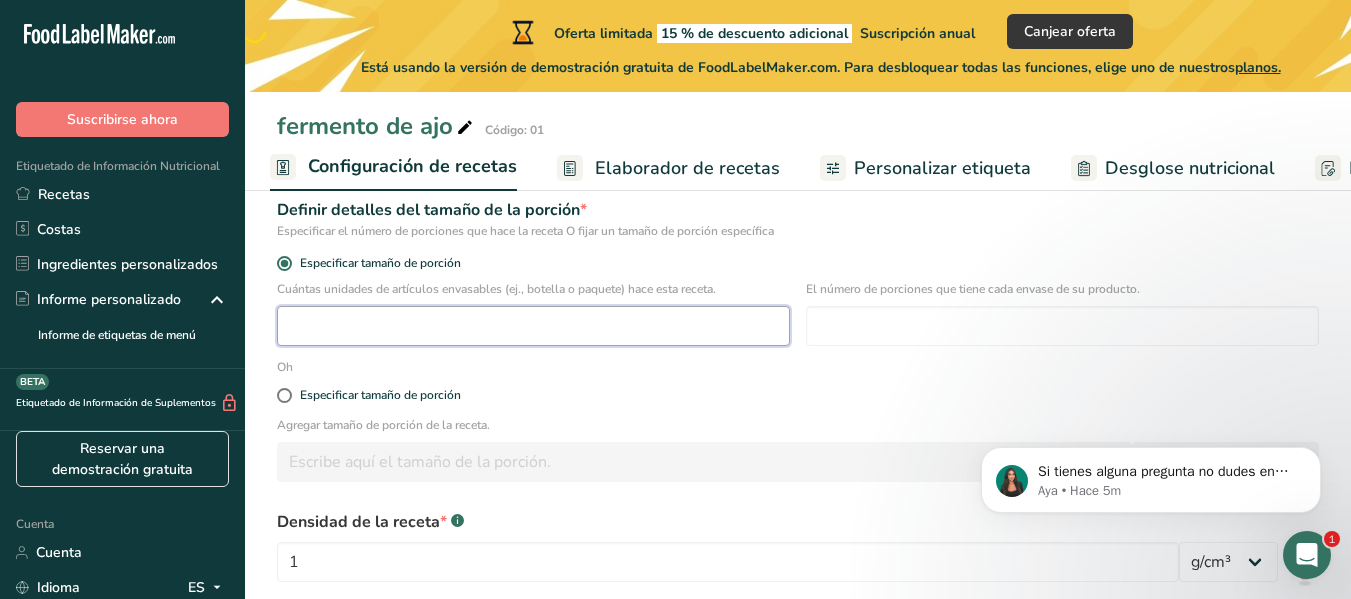 click at bounding box center [533, 326] 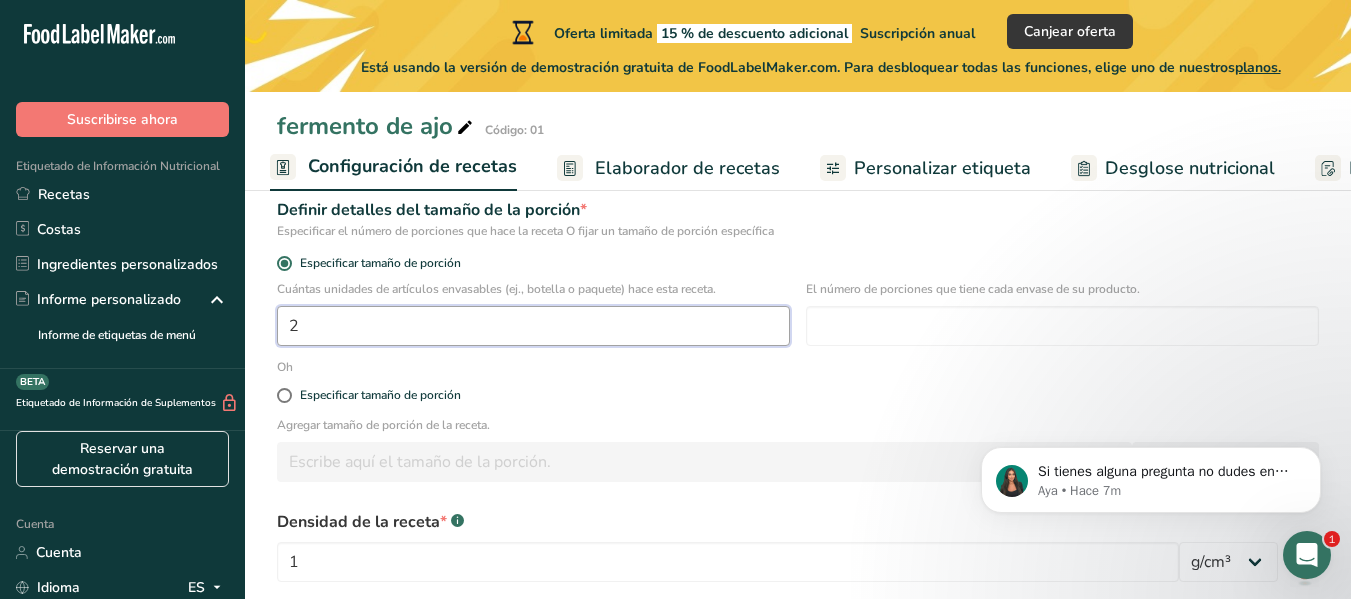 type on "2" 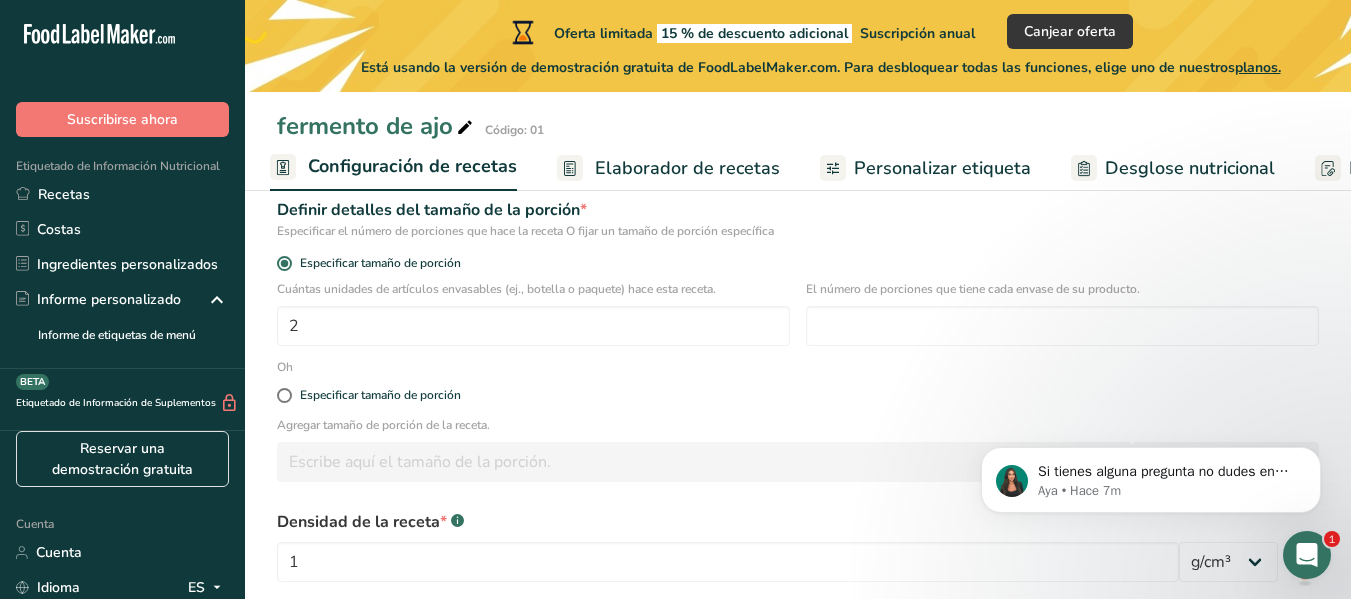 click on "El número de porciones que tiene cada envase de su producto." at bounding box center [1062, 319] 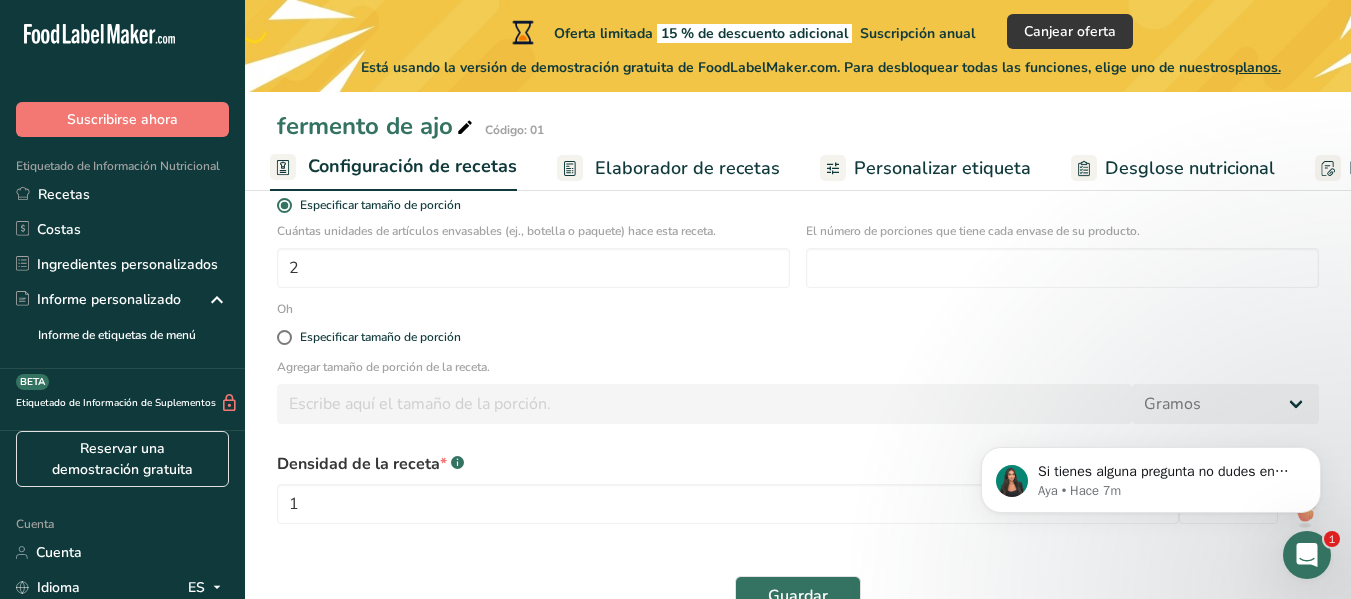 scroll, scrollTop: 349, scrollLeft: 0, axis: vertical 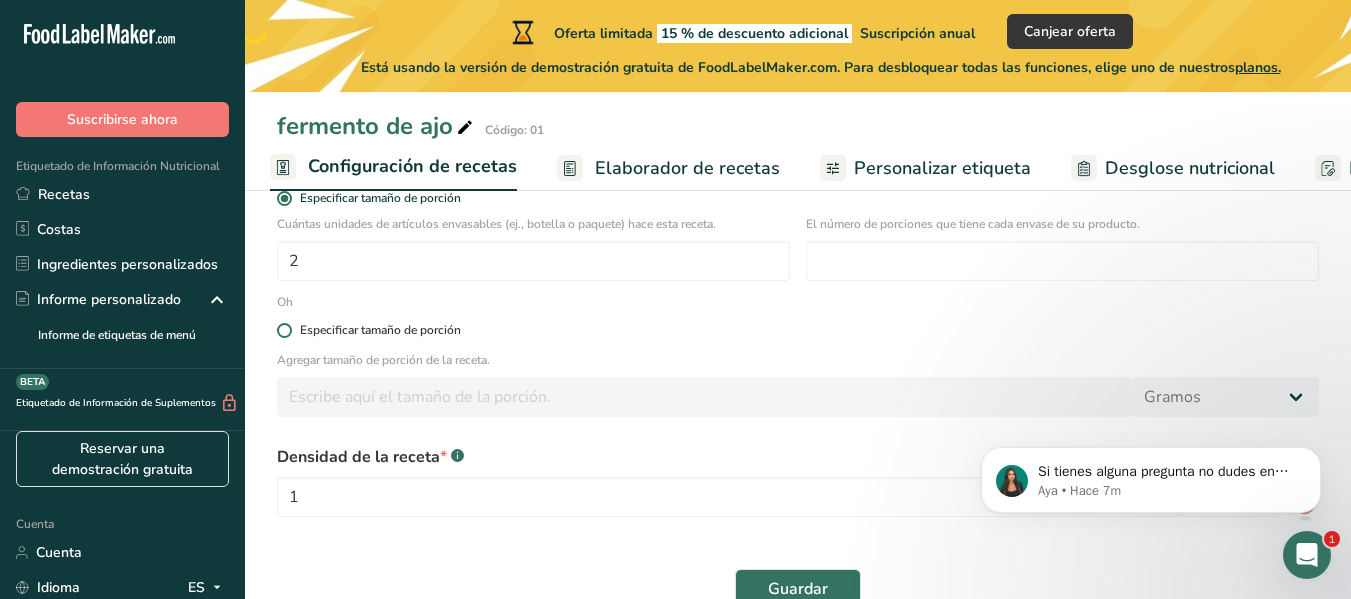 click at bounding box center [284, 330] 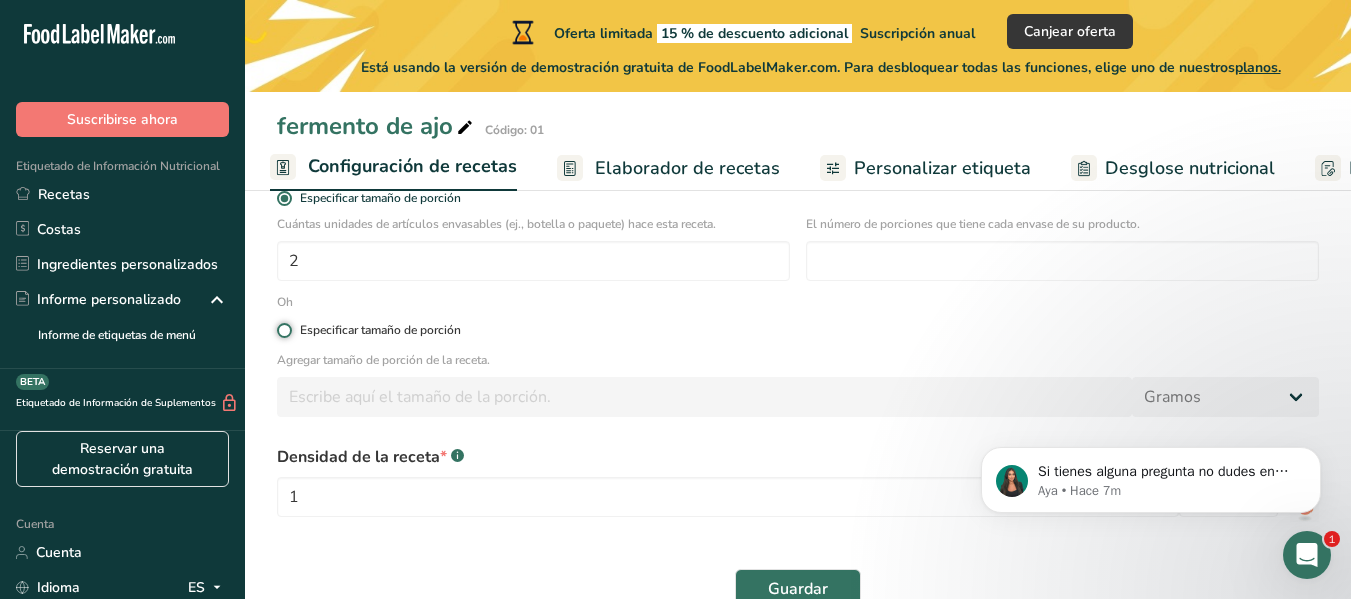 click on "Especificar tamaño de porción" at bounding box center (283, 330) 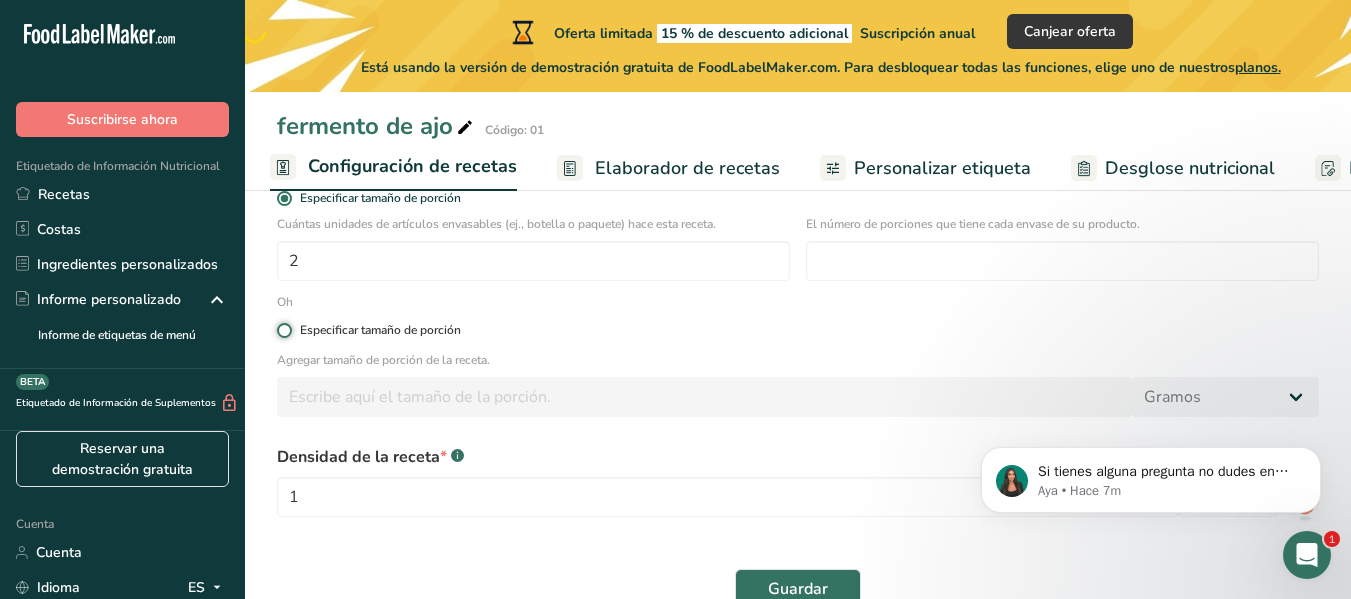 radio on "true" 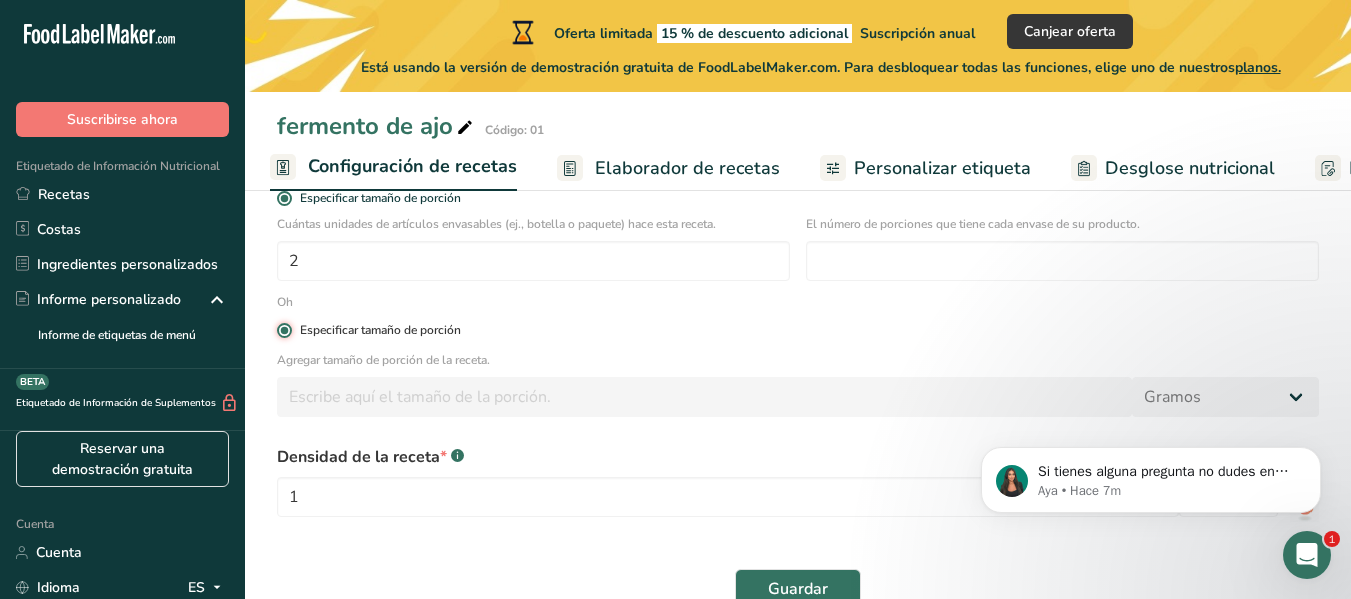 radio on "false" 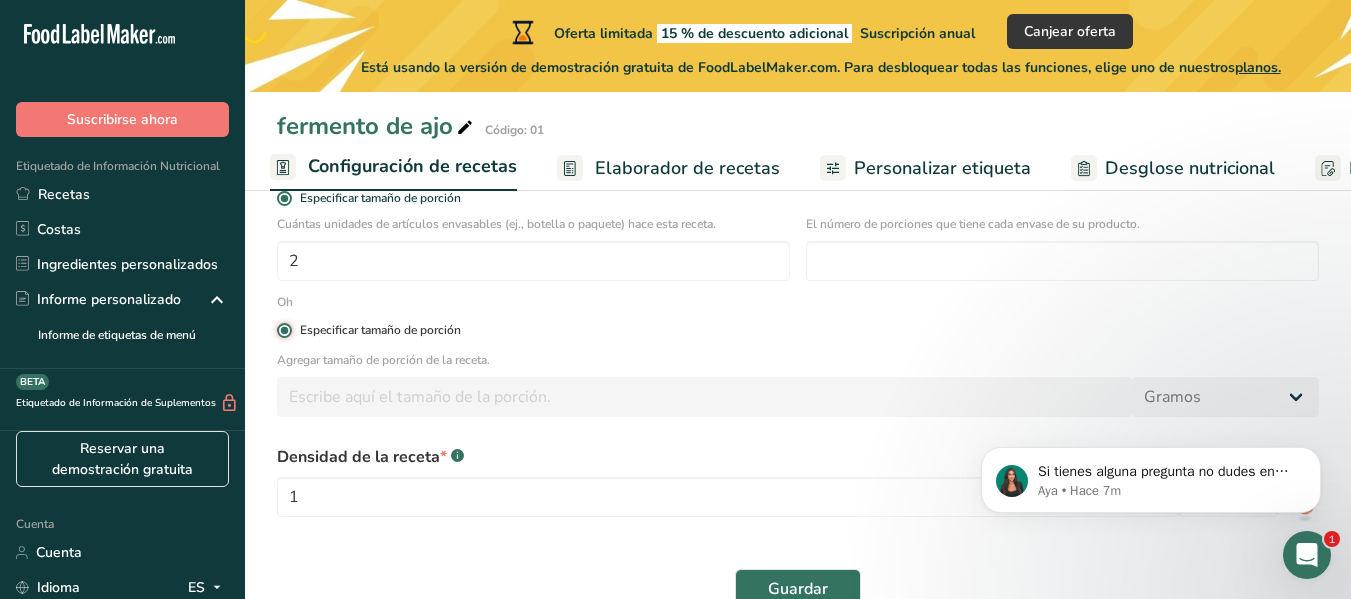 type 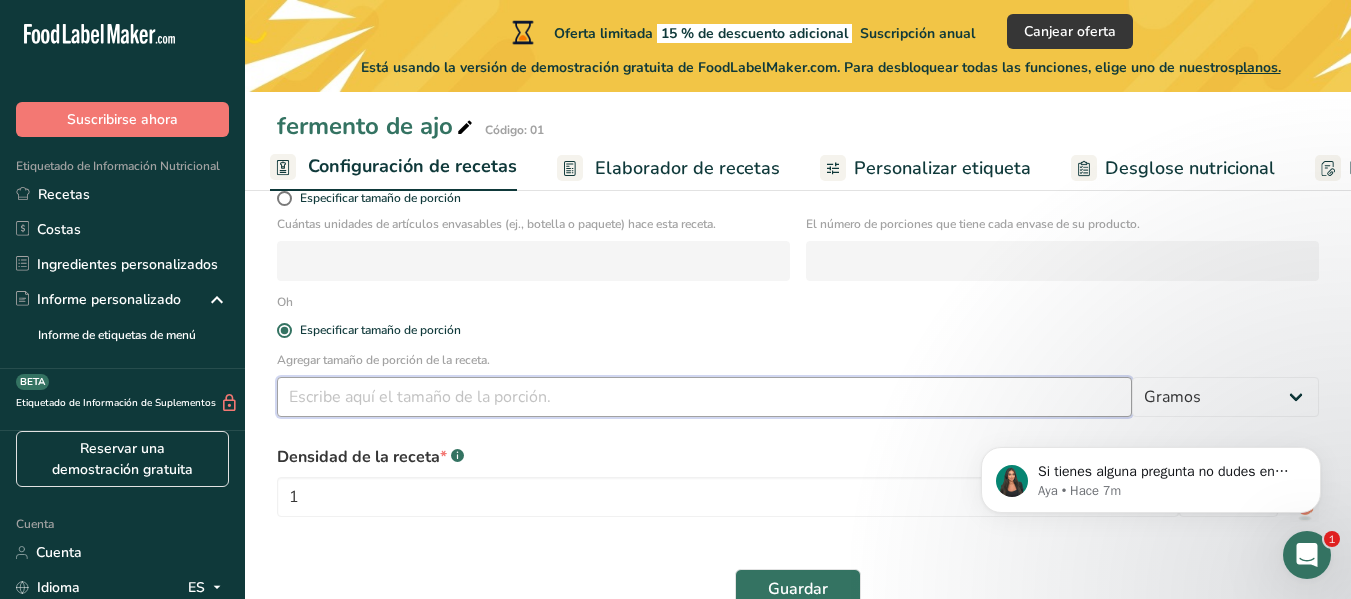 click at bounding box center (704, 397) 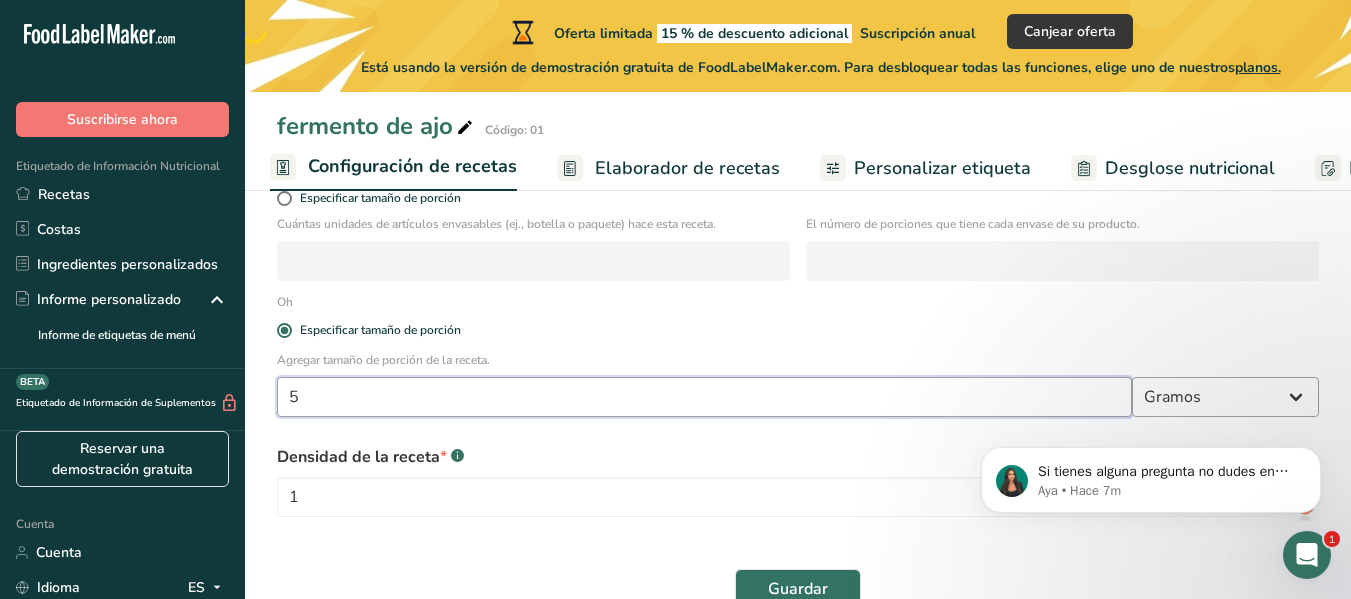 type on "5" 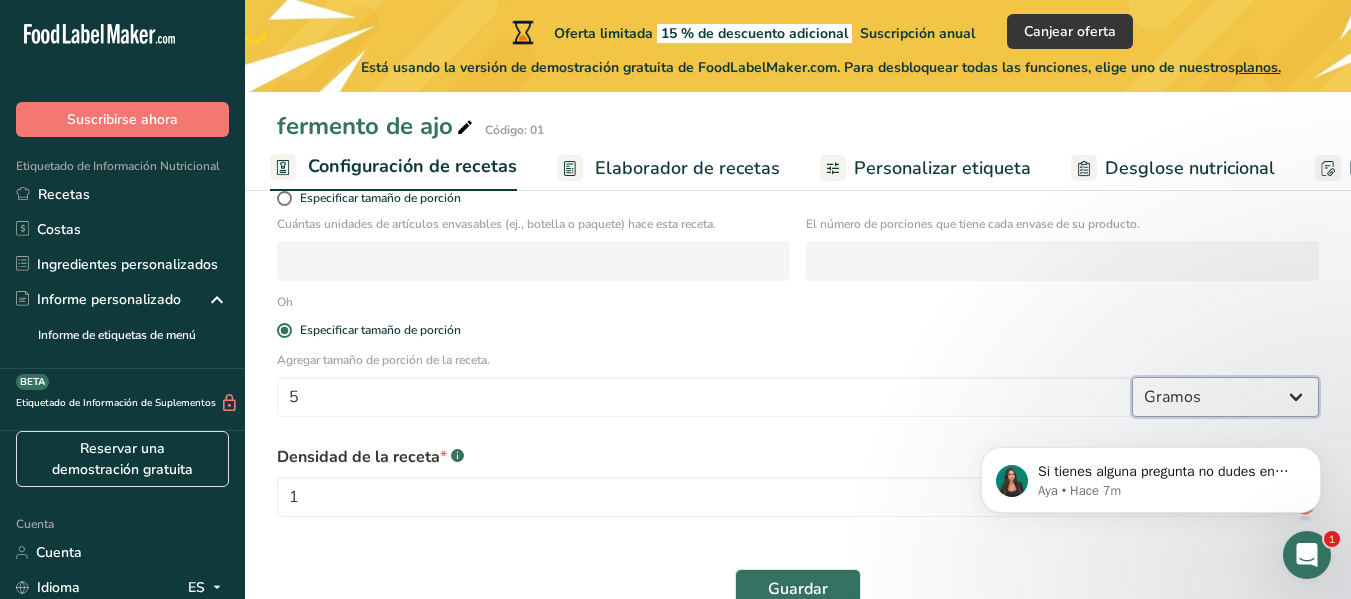 click on "Gramos
kilogramo
mg
mcg
libras
onza
litro
ml
onza líquida
cucharada
cucharadita
taza
Cuarto de Galón
galón" at bounding box center [1225, 397] 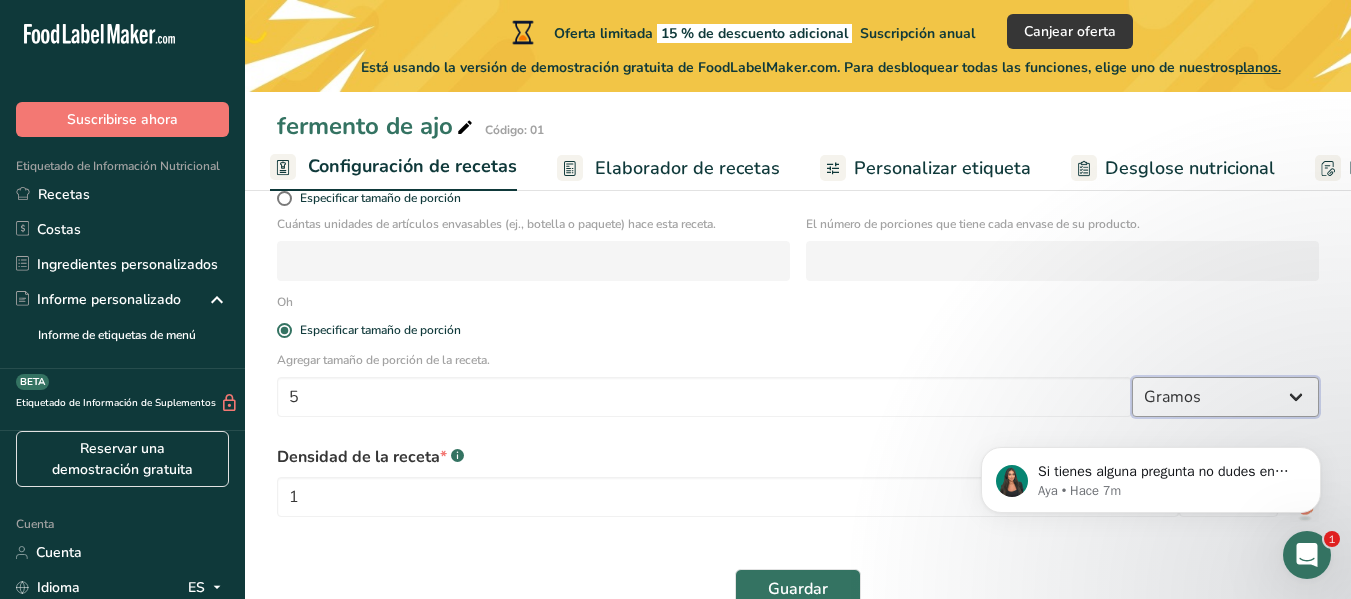 select on "17" 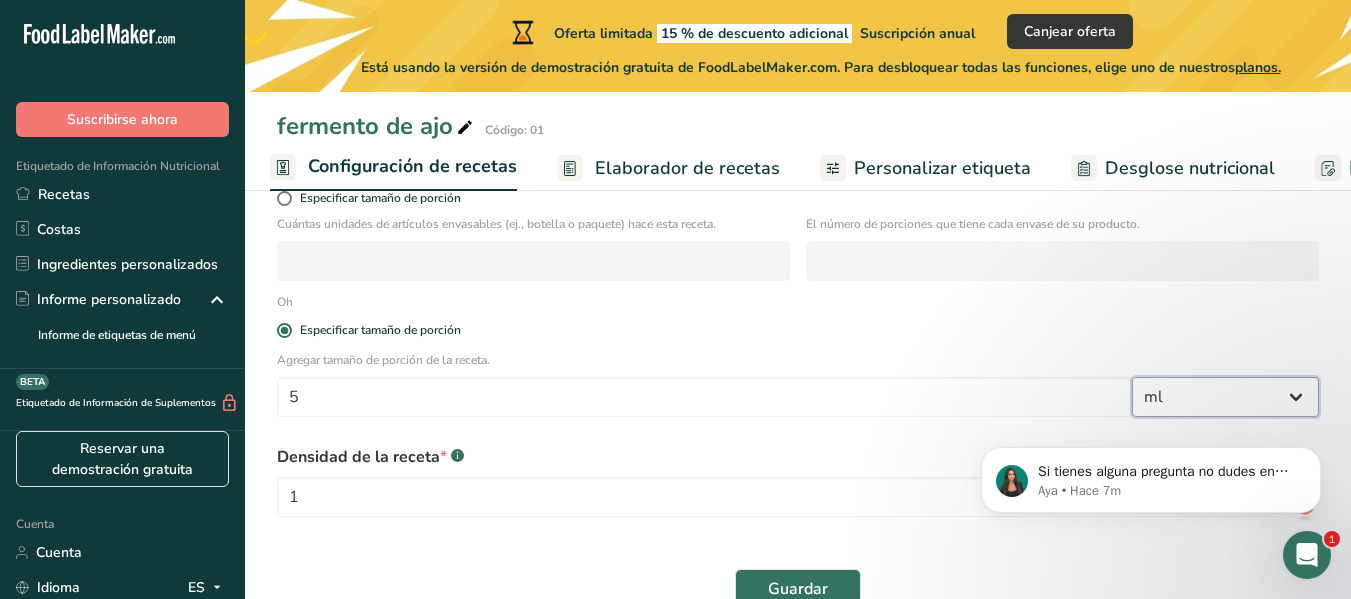 click on "Gramos
kilogramo
mg
mcg
libras
onza
litro
ml
onza líquida
cucharada
cucharadita
taza
Cuarto de Galón
galón" at bounding box center (1225, 397) 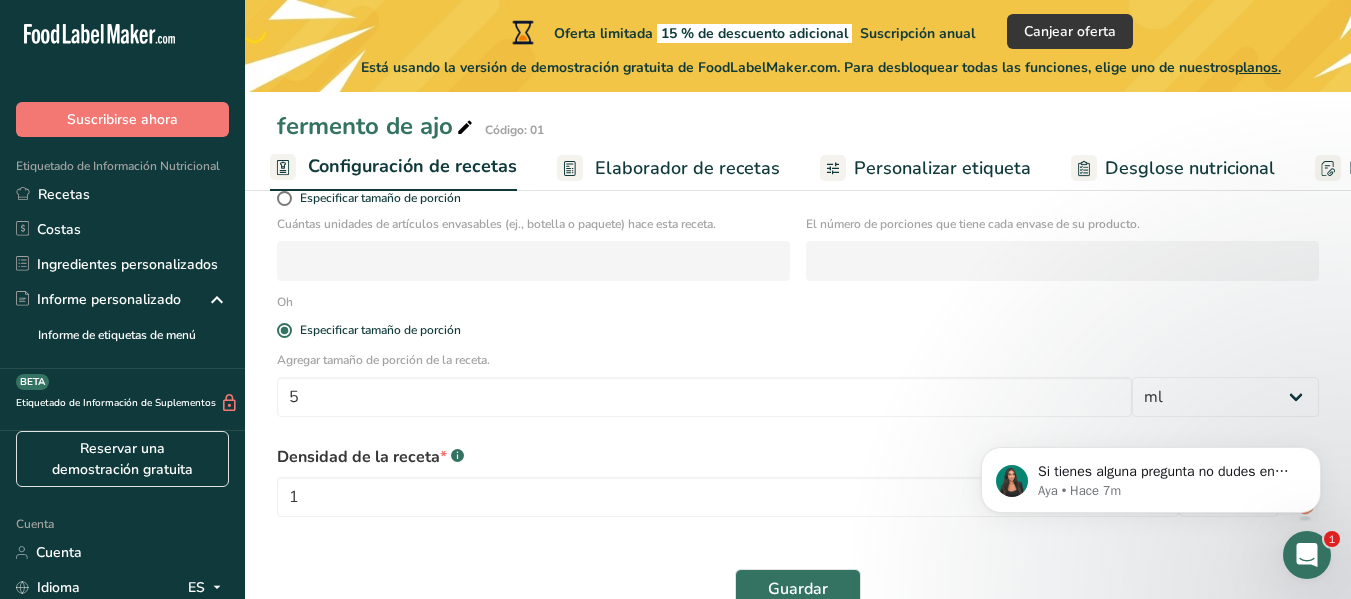 click on "Agregar tamaño de porción de la receta." at bounding box center [798, 360] 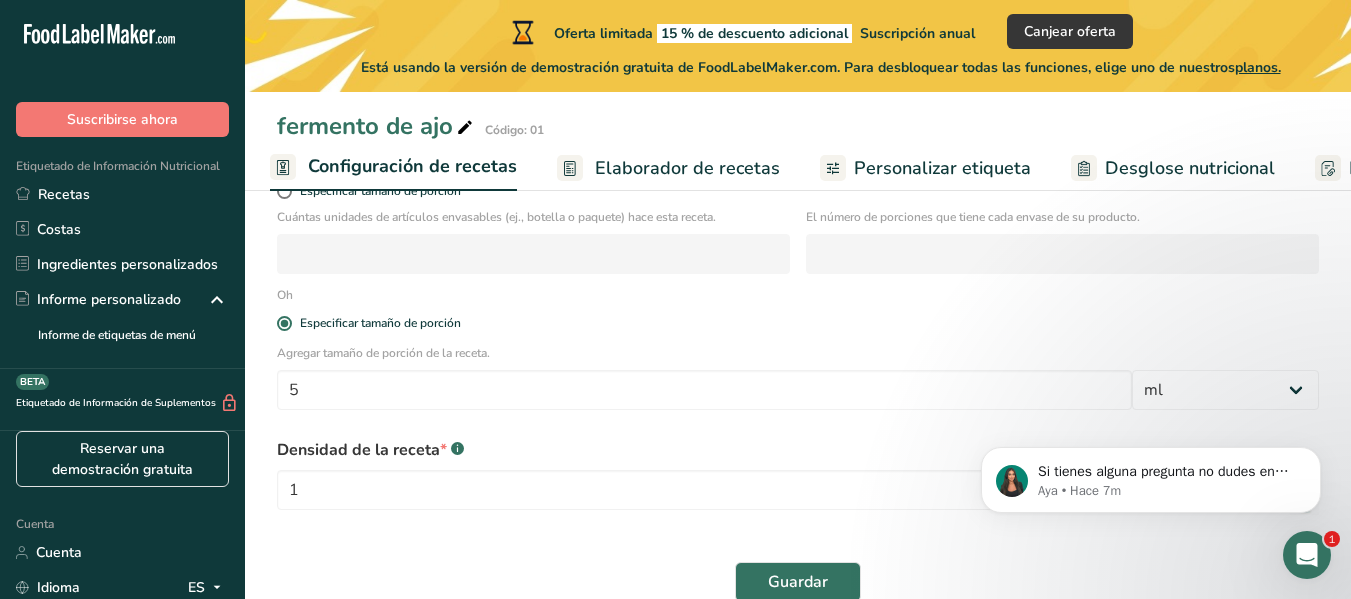scroll, scrollTop: 391, scrollLeft: 0, axis: vertical 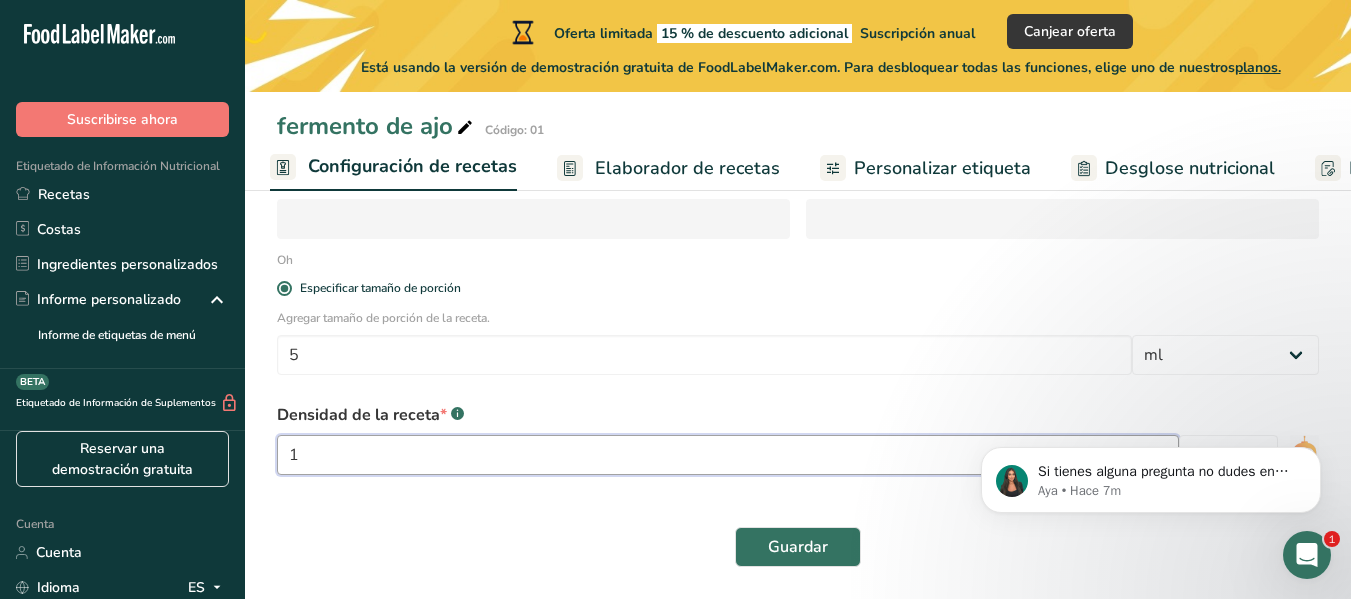 click on "1" at bounding box center [728, 455] 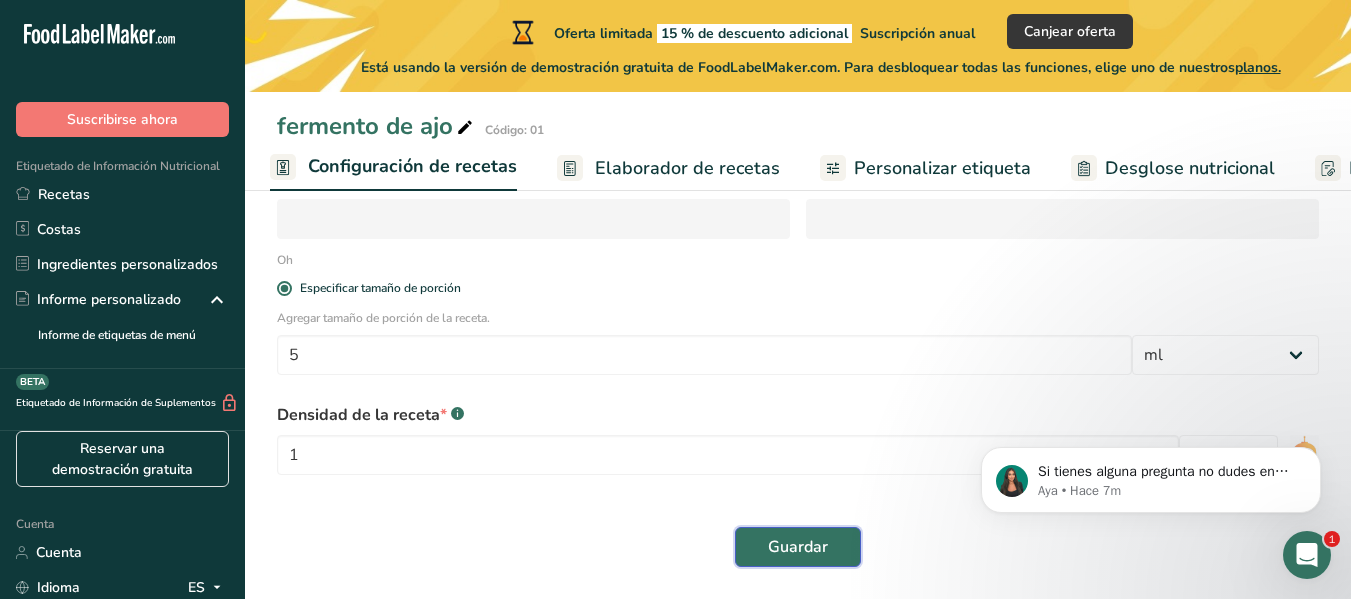 click on "Guardar" at bounding box center [798, 547] 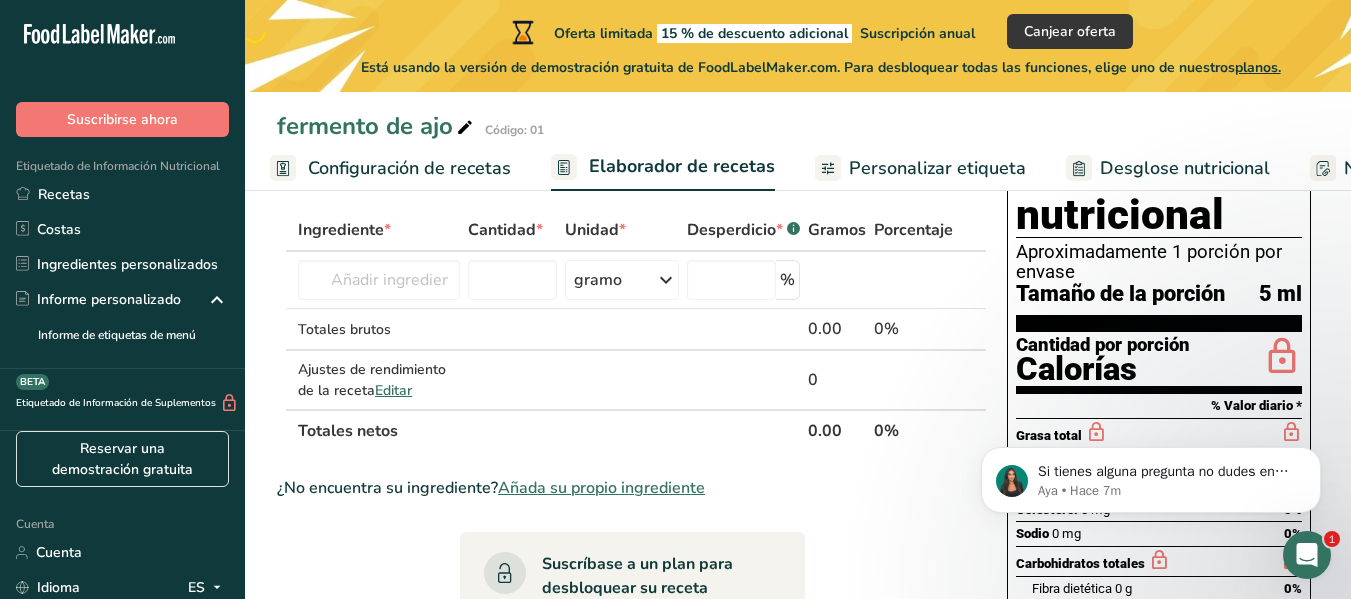 scroll, scrollTop: 97, scrollLeft: 0, axis: vertical 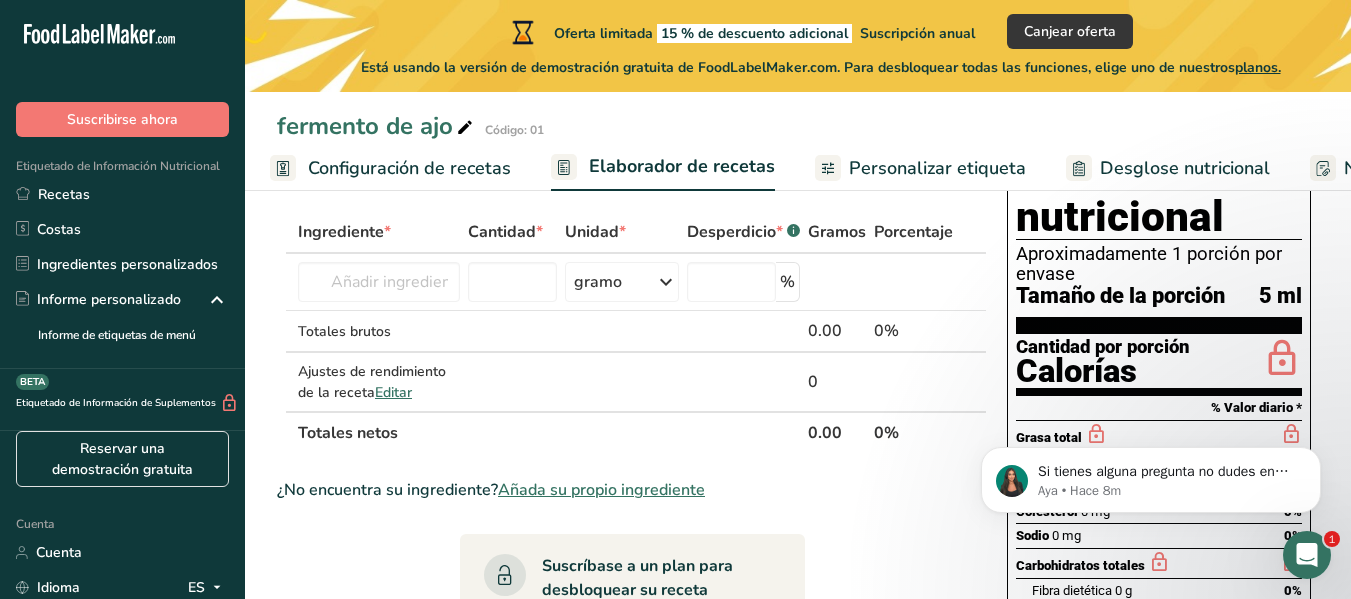 click on "Configuración de recetas" at bounding box center (409, 168) 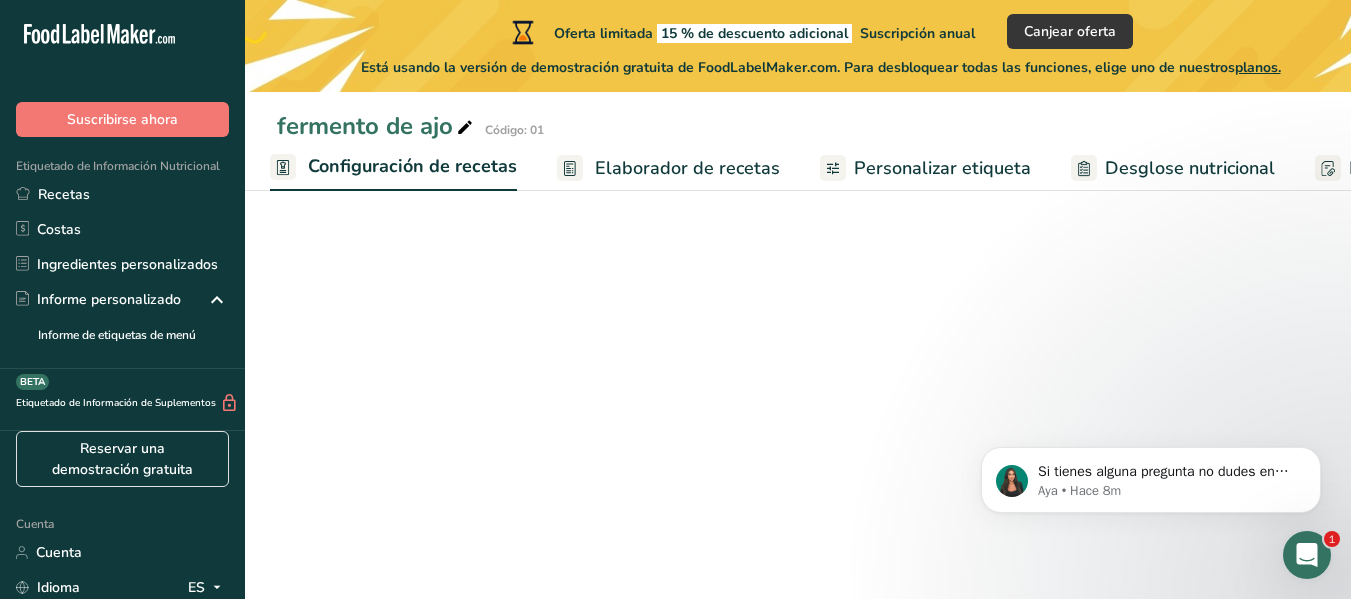 select on "17" 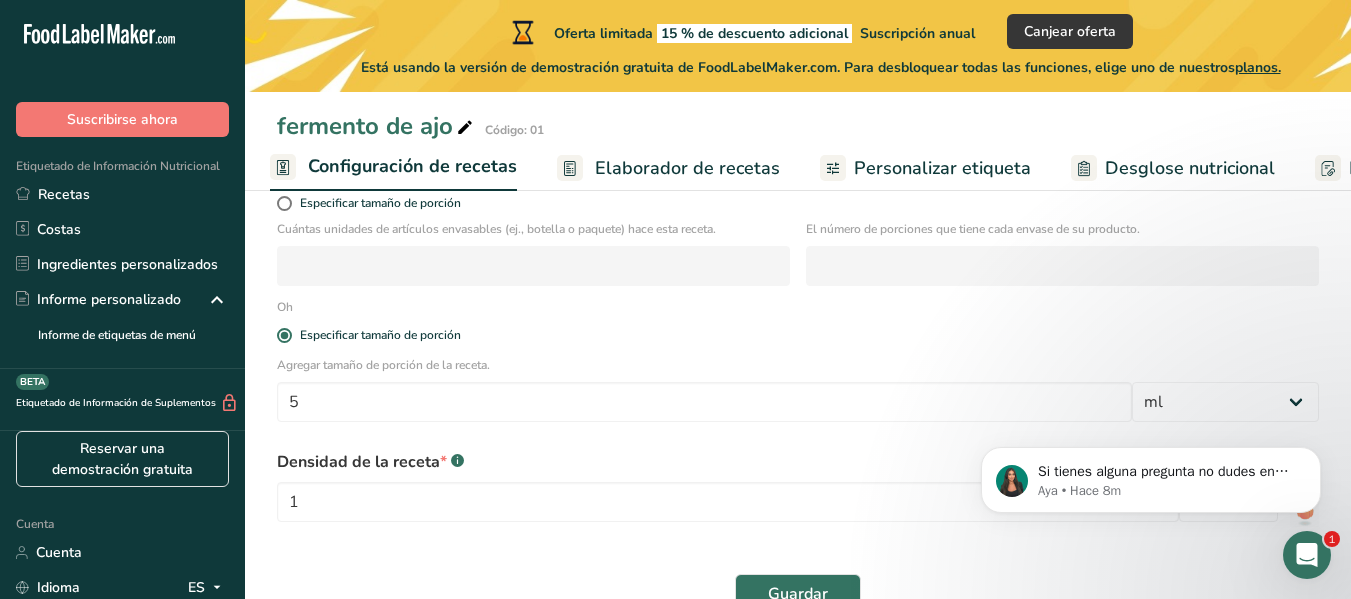 scroll, scrollTop: 363, scrollLeft: 0, axis: vertical 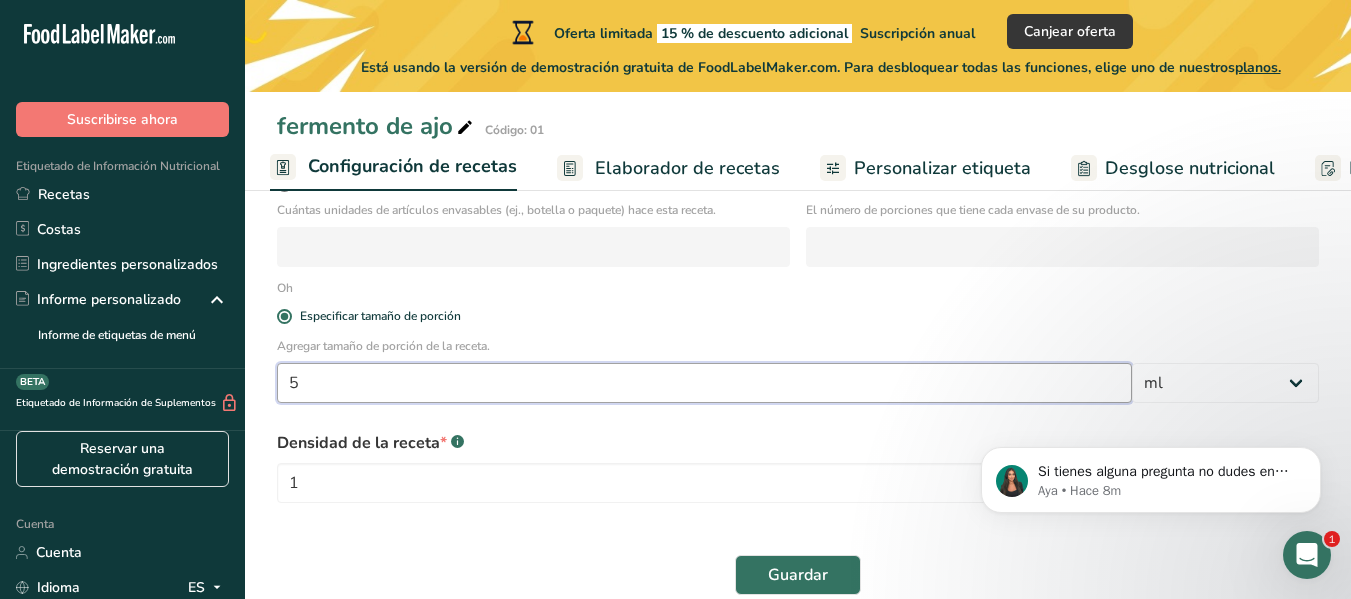 click on "5" at bounding box center (704, 383) 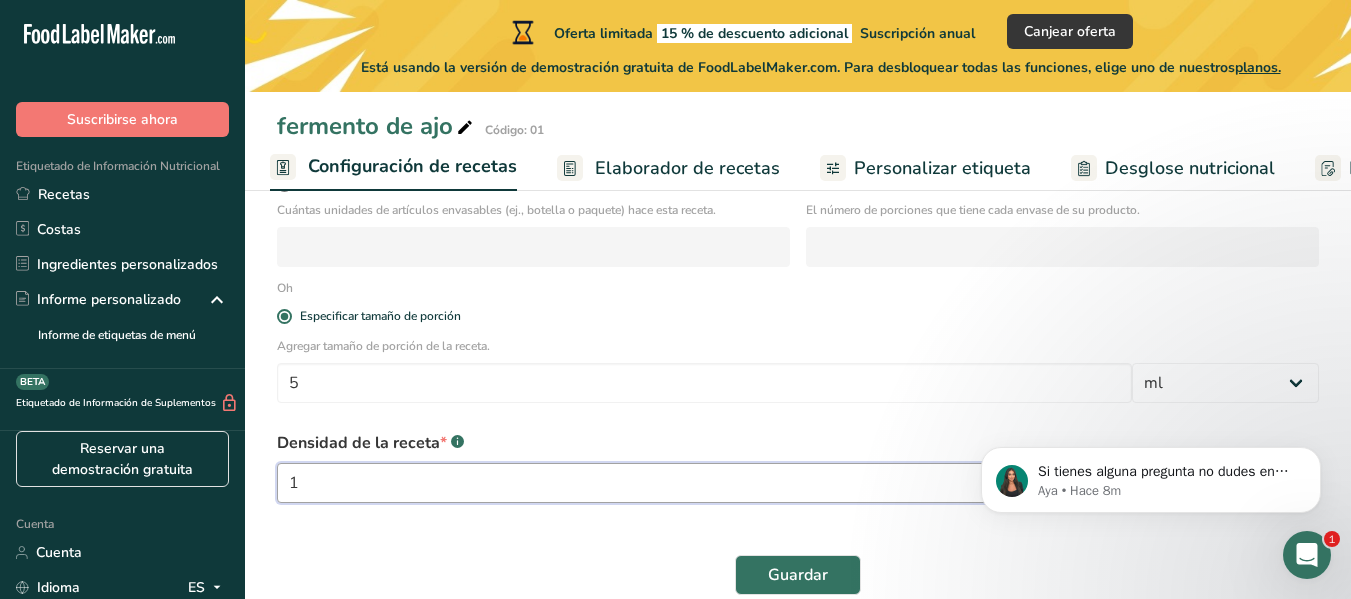 click on "1" at bounding box center [728, 483] 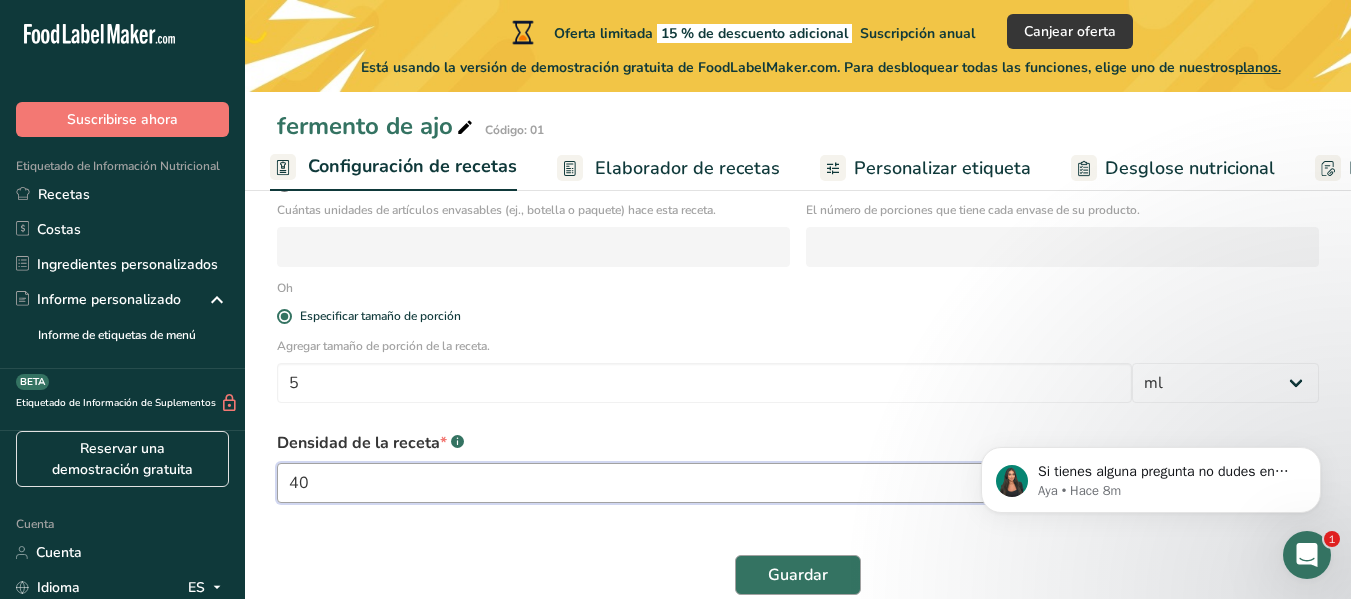 type on "40" 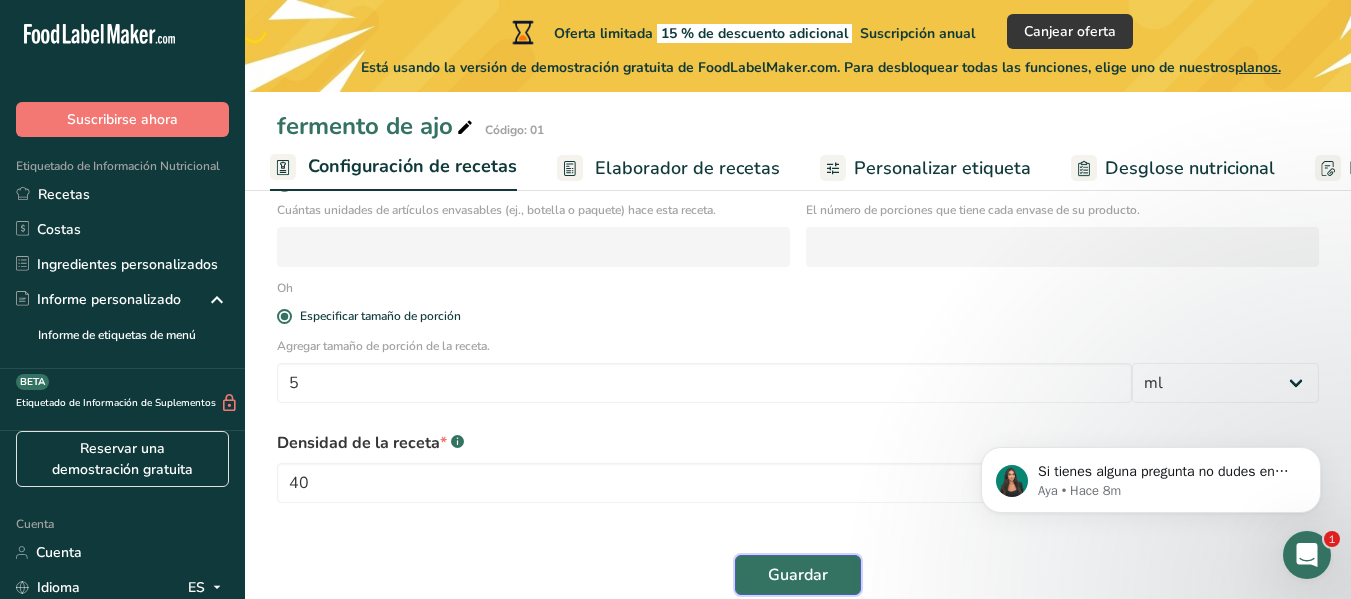 click on "Guardar" at bounding box center (798, 575) 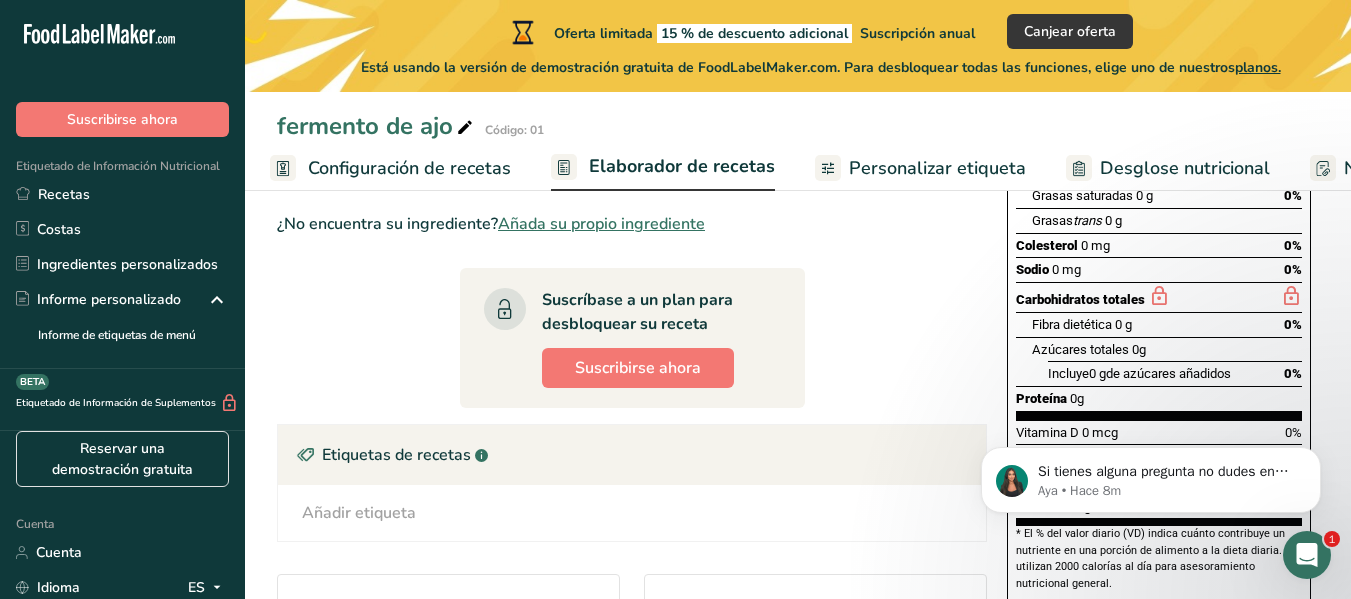click on "Elaborador de recetas" at bounding box center [682, 166] 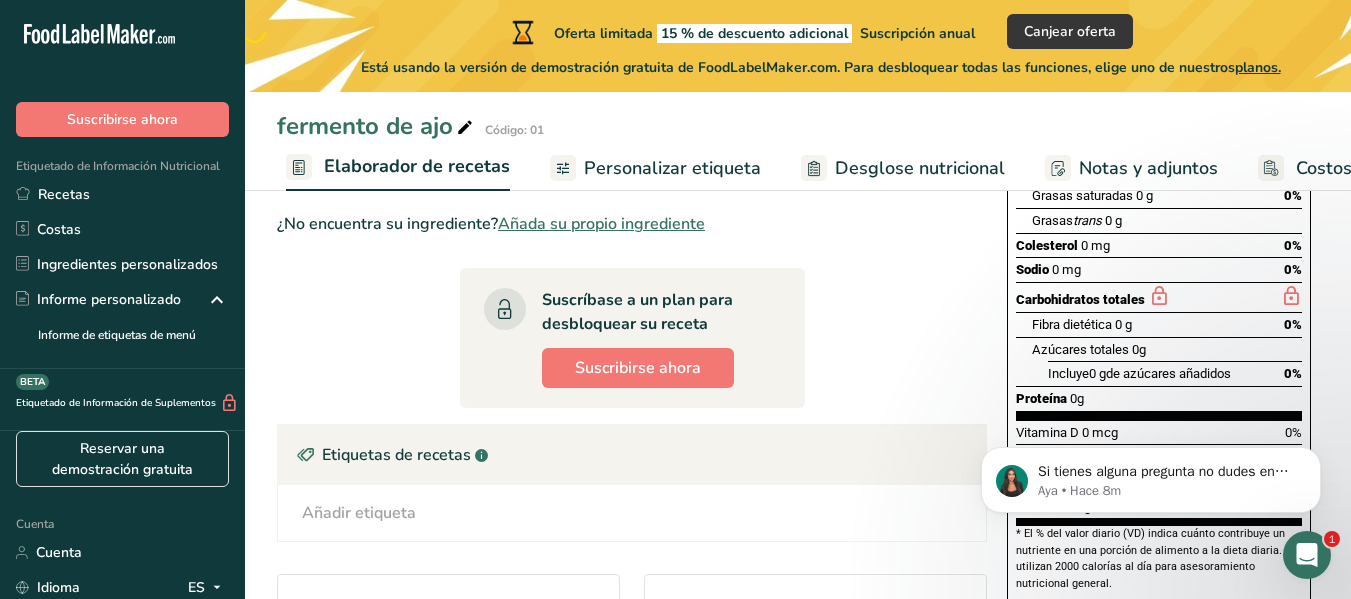 scroll, scrollTop: 0, scrollLeft: 287, axis: horizontal 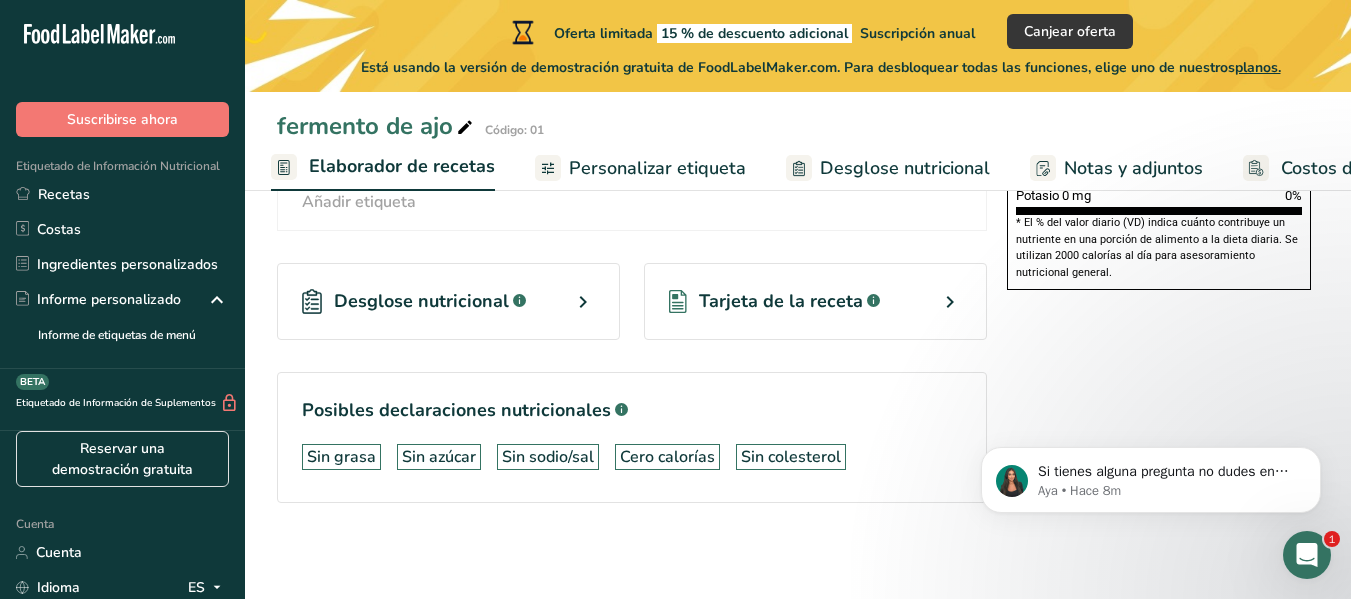 click at bounding box center (583, 302) 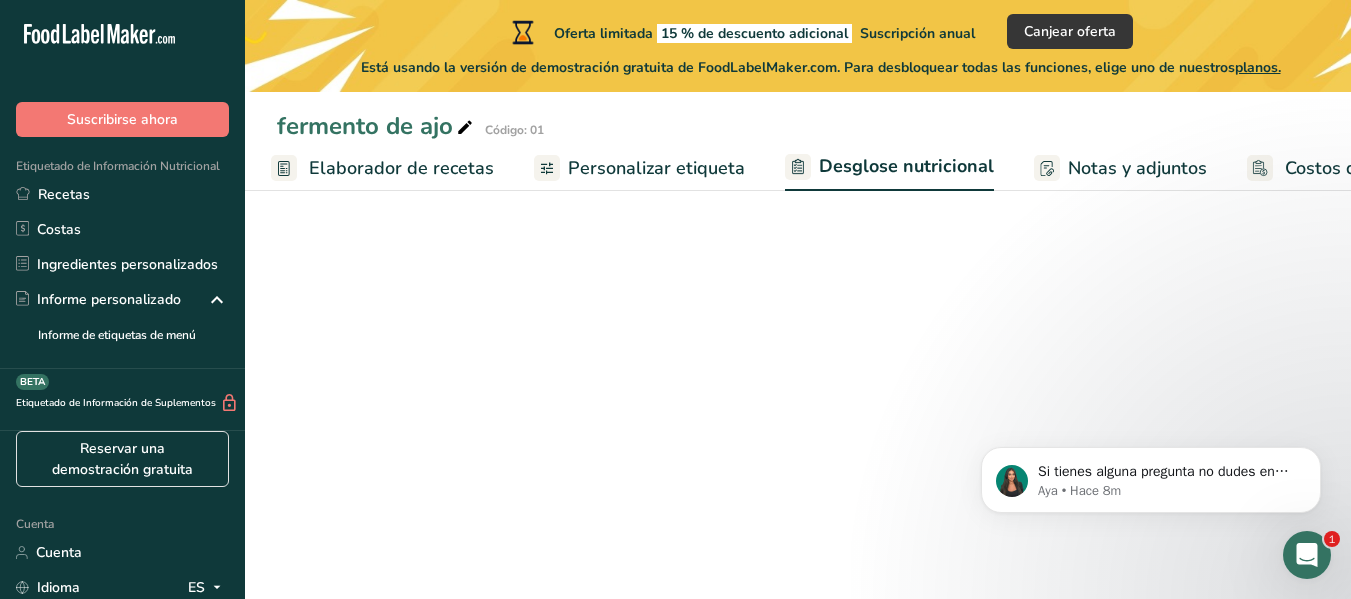 select on "Calories" 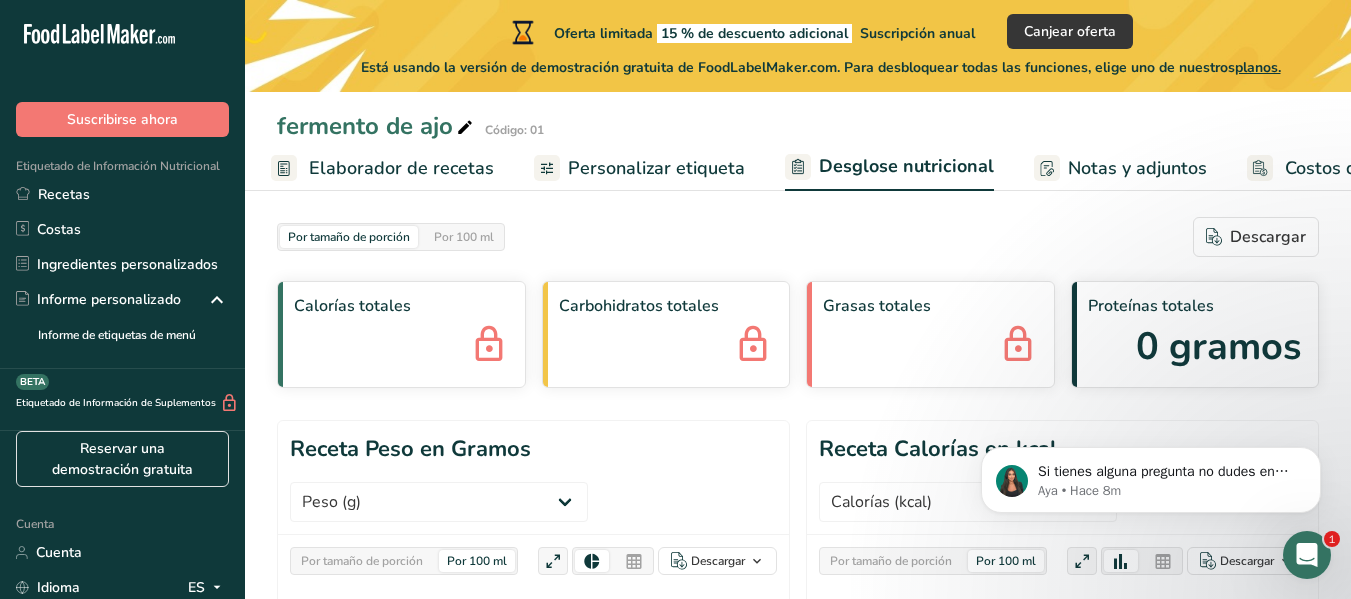 scroll, scrollTop: 0, scrollLeft: 0, axis: both 